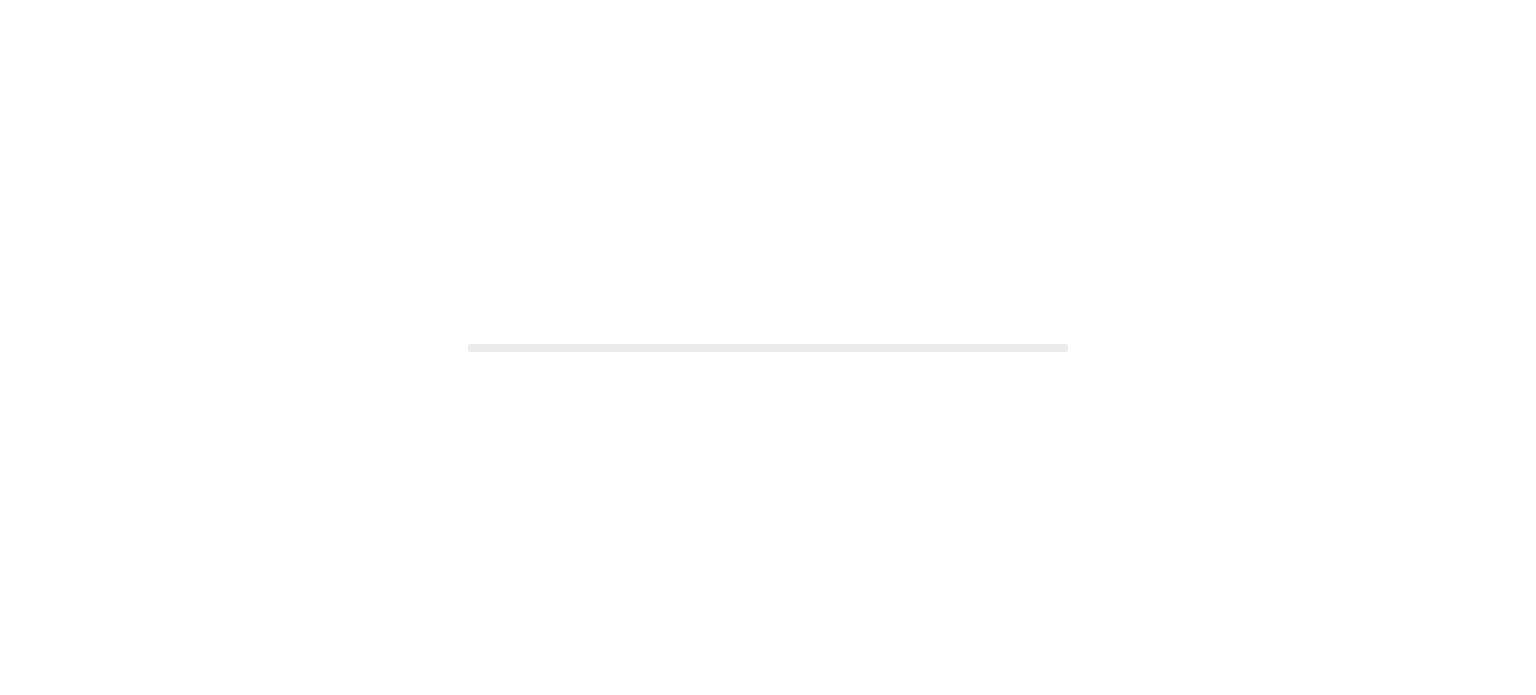 scroll, scrollTop: 0, scrollLeft: 0, axis: both 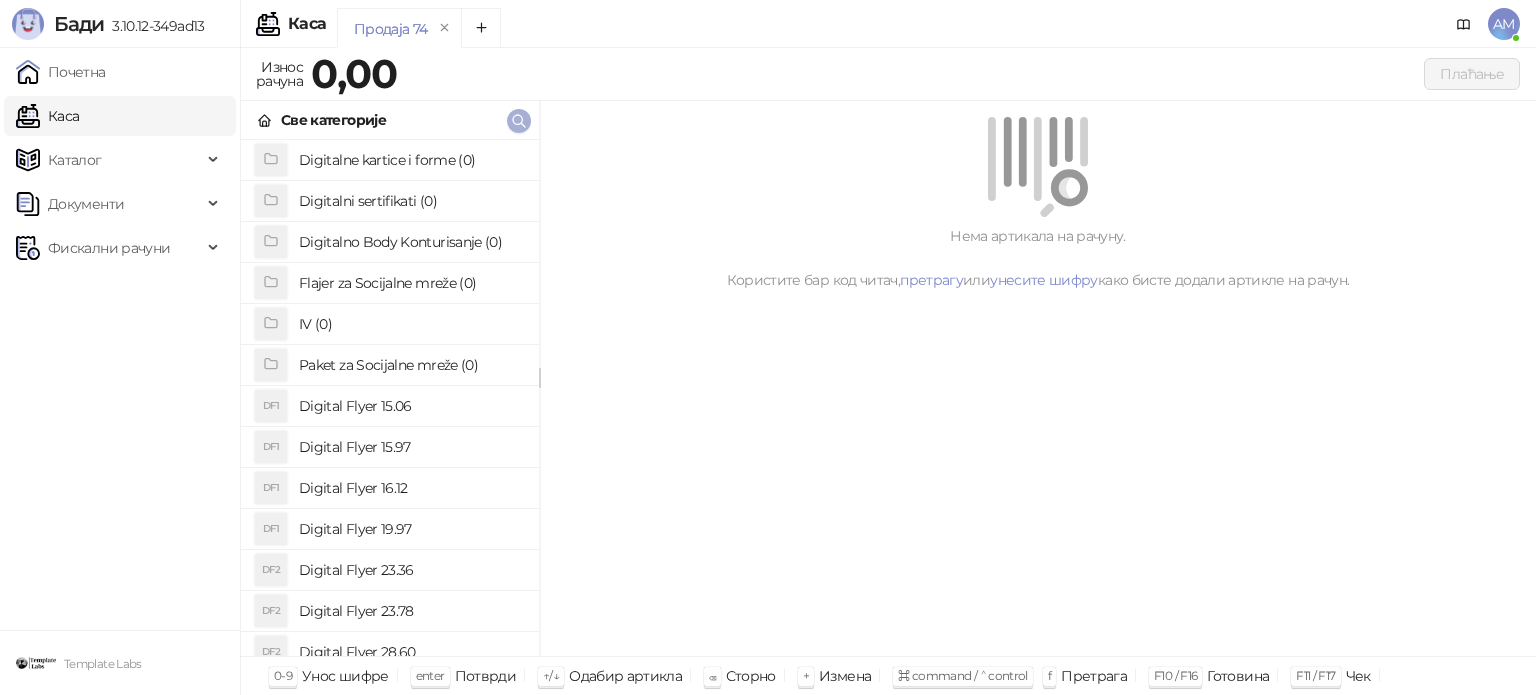 click 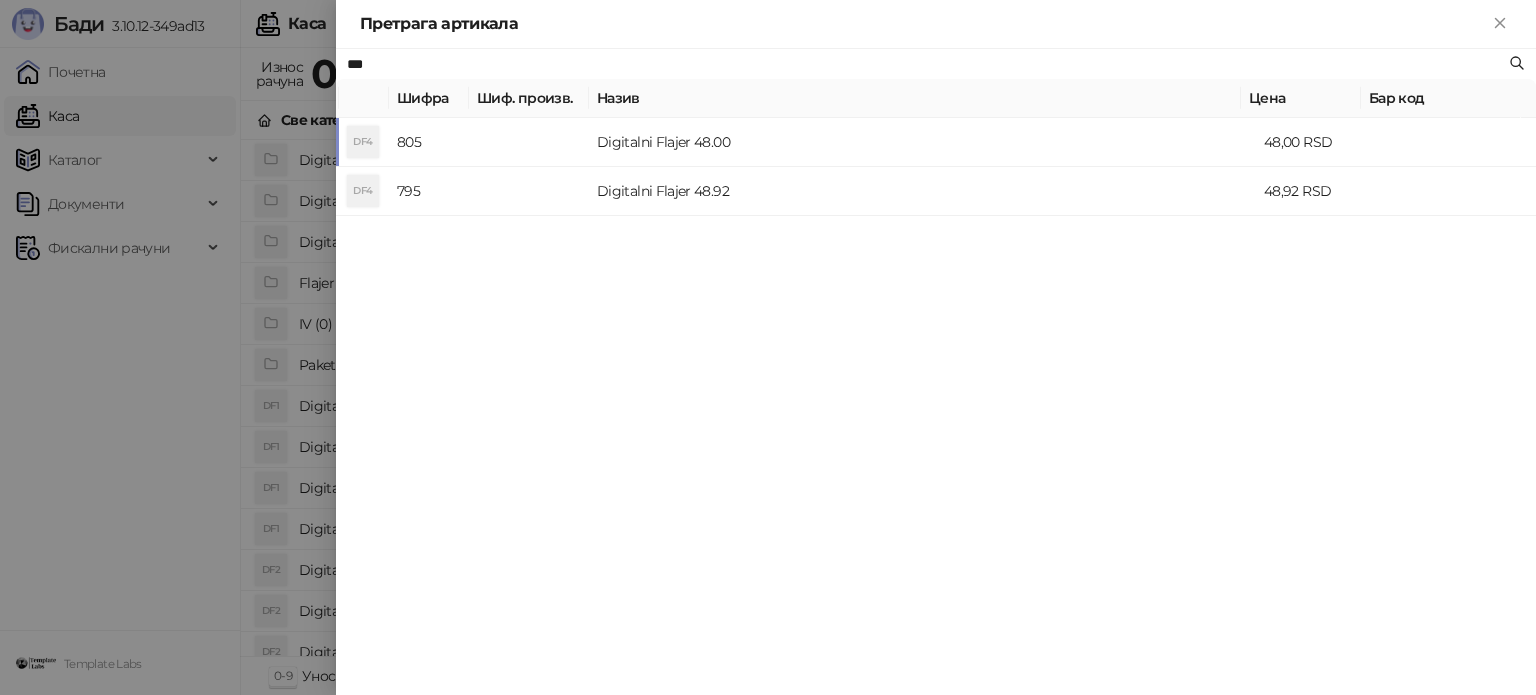 type on "***" 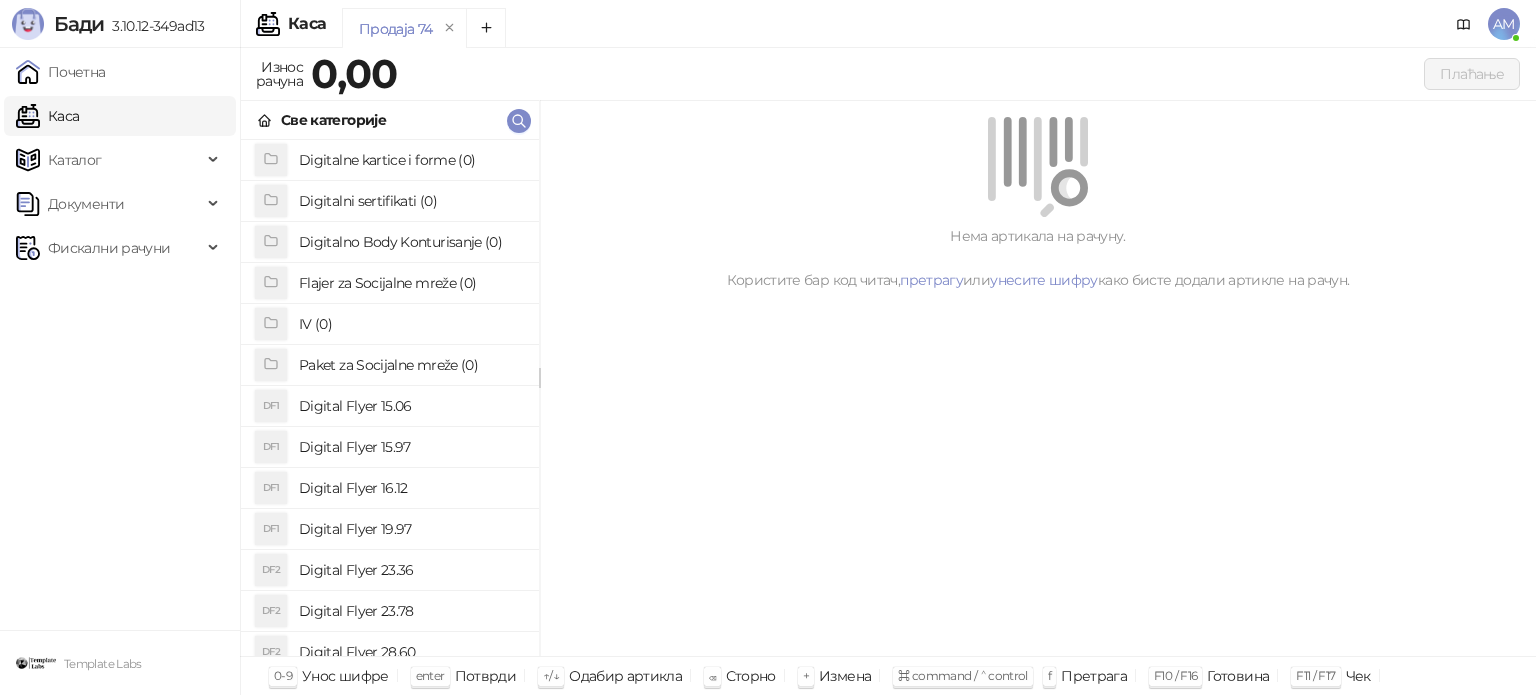 click on "Каталог" at bounding box center (109, 160) 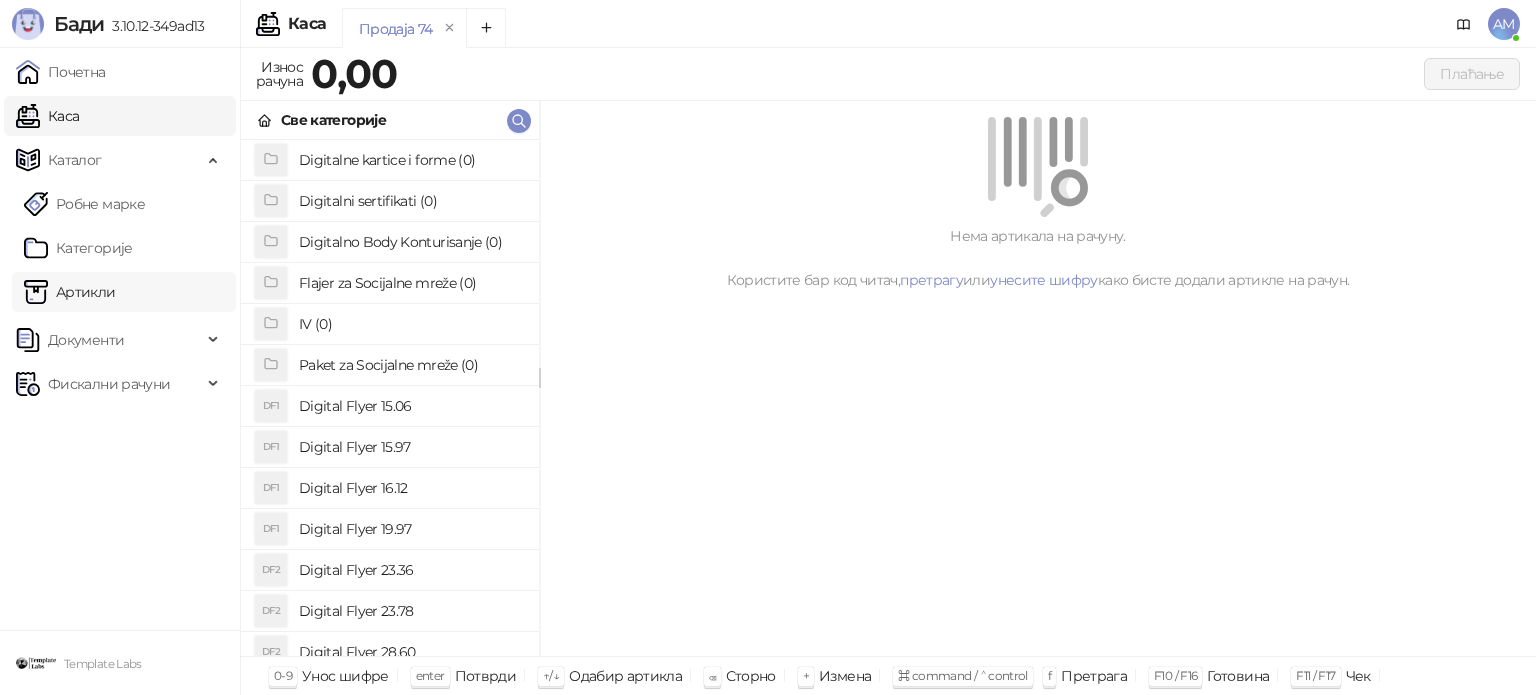 click on "Артикли" at bounding box center [70, 292] 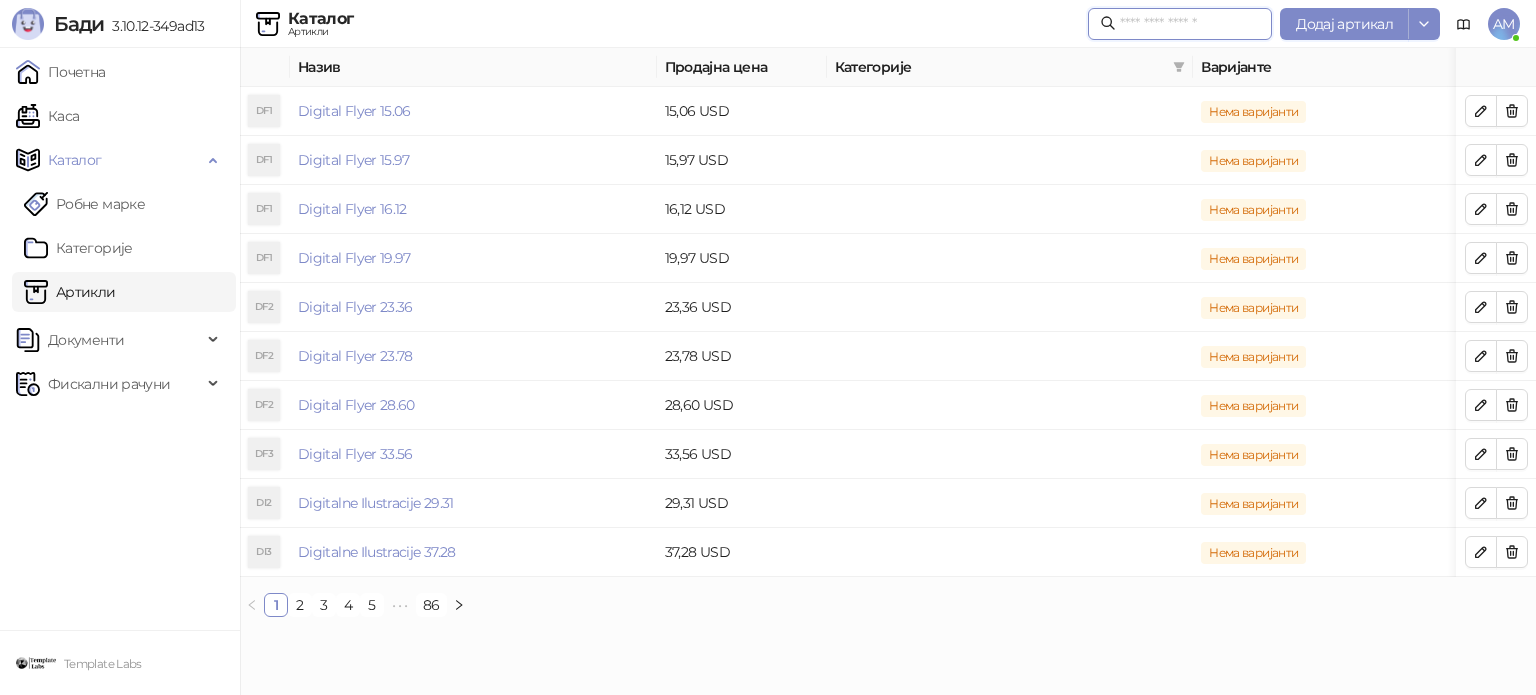 click at bounding box center (1190, 24) 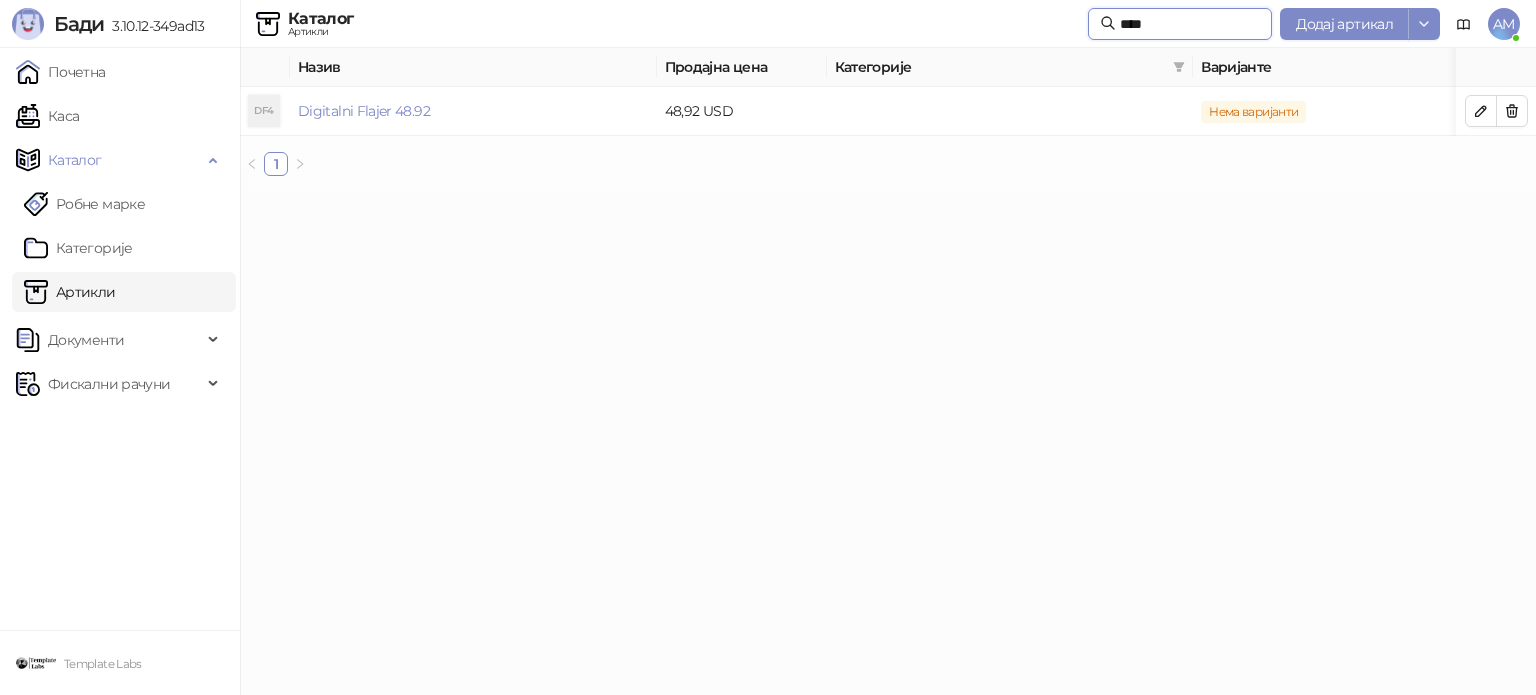 type on "****" 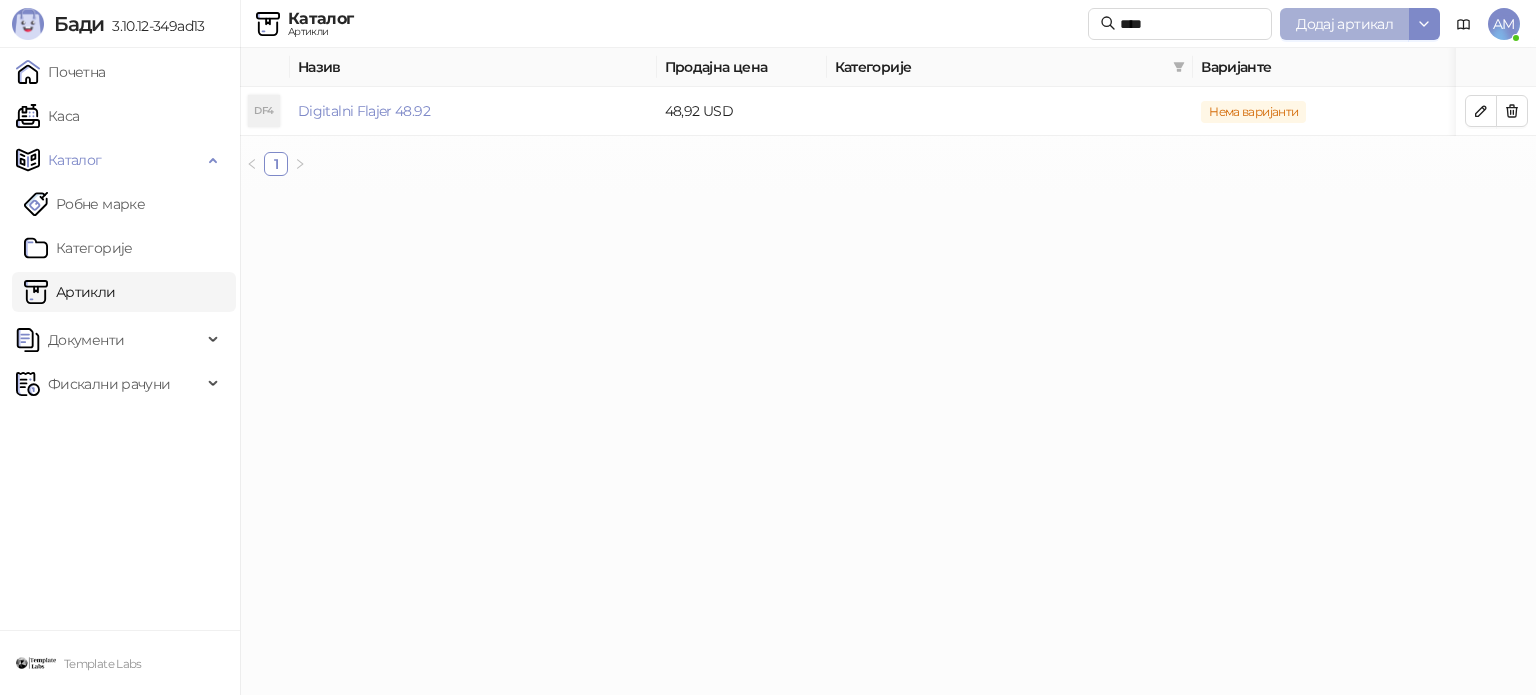 click on "Додај артикал" at bounding box center [1344, 24] 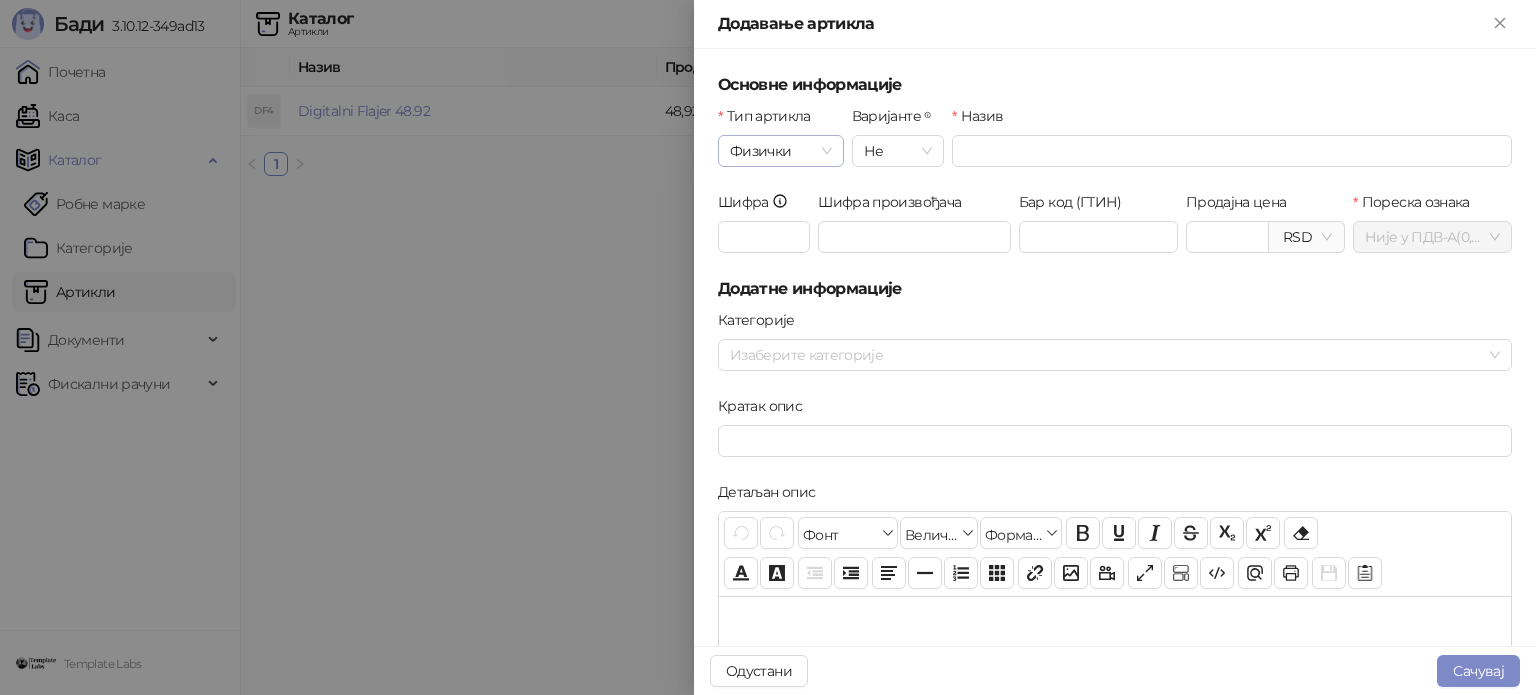 click on "Физички" at bounding box center [781, 151] 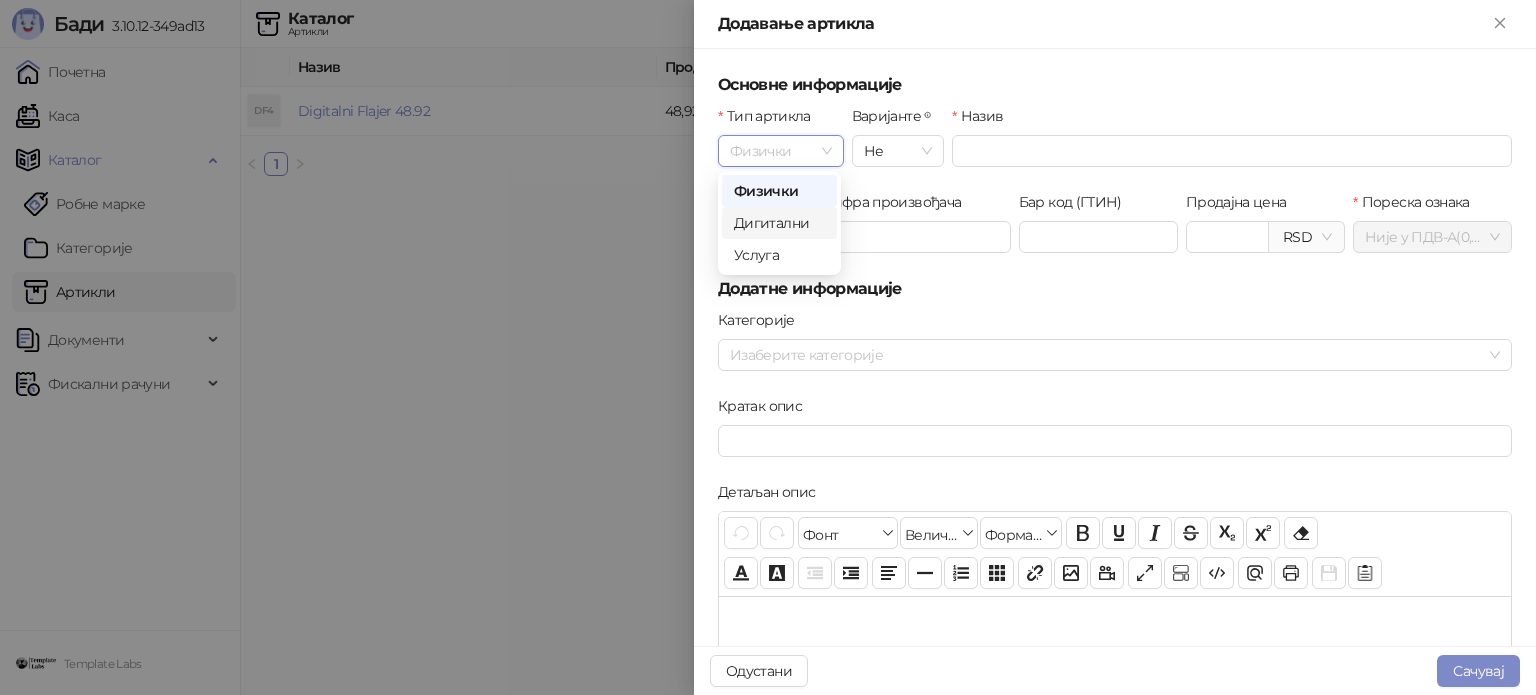 click on "Дигитални" at bounding box center [779, 223] 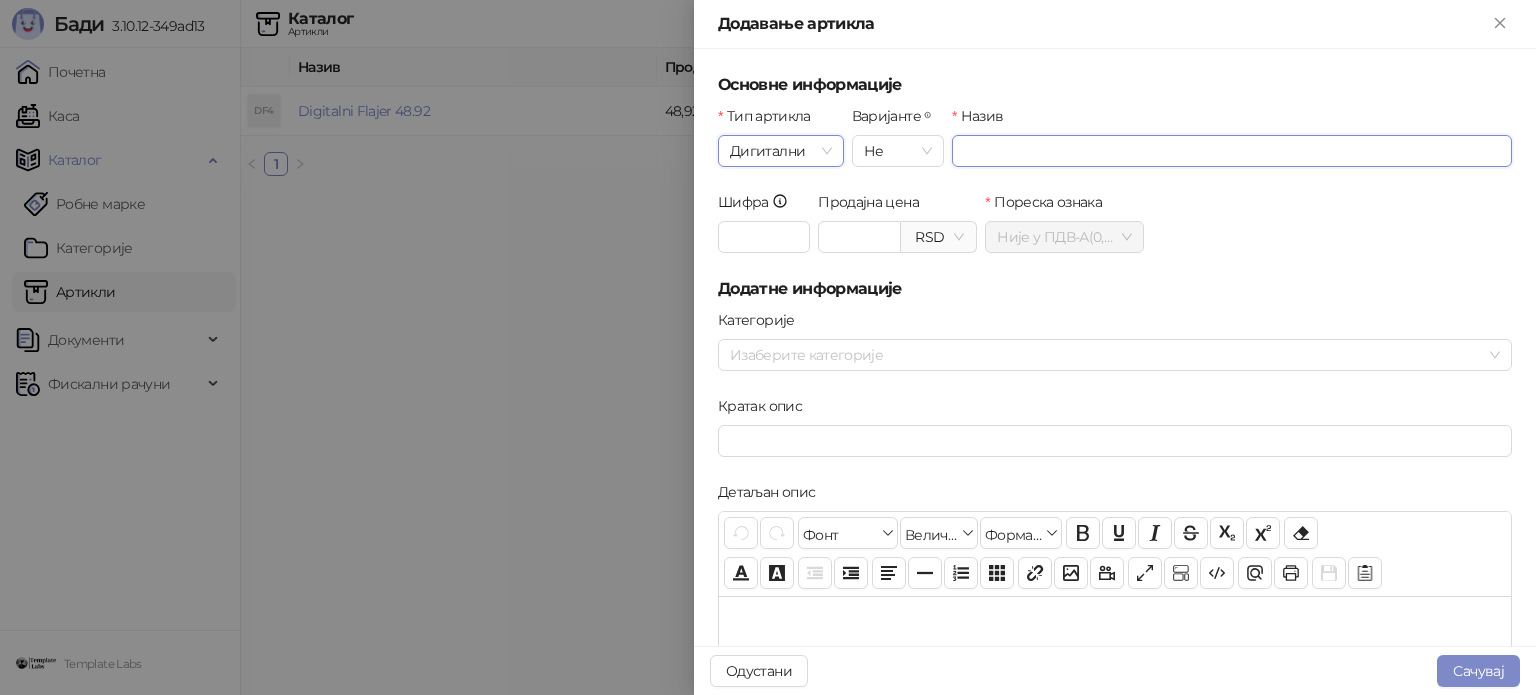 click on "Назив" at bounding box center [1232, 151] 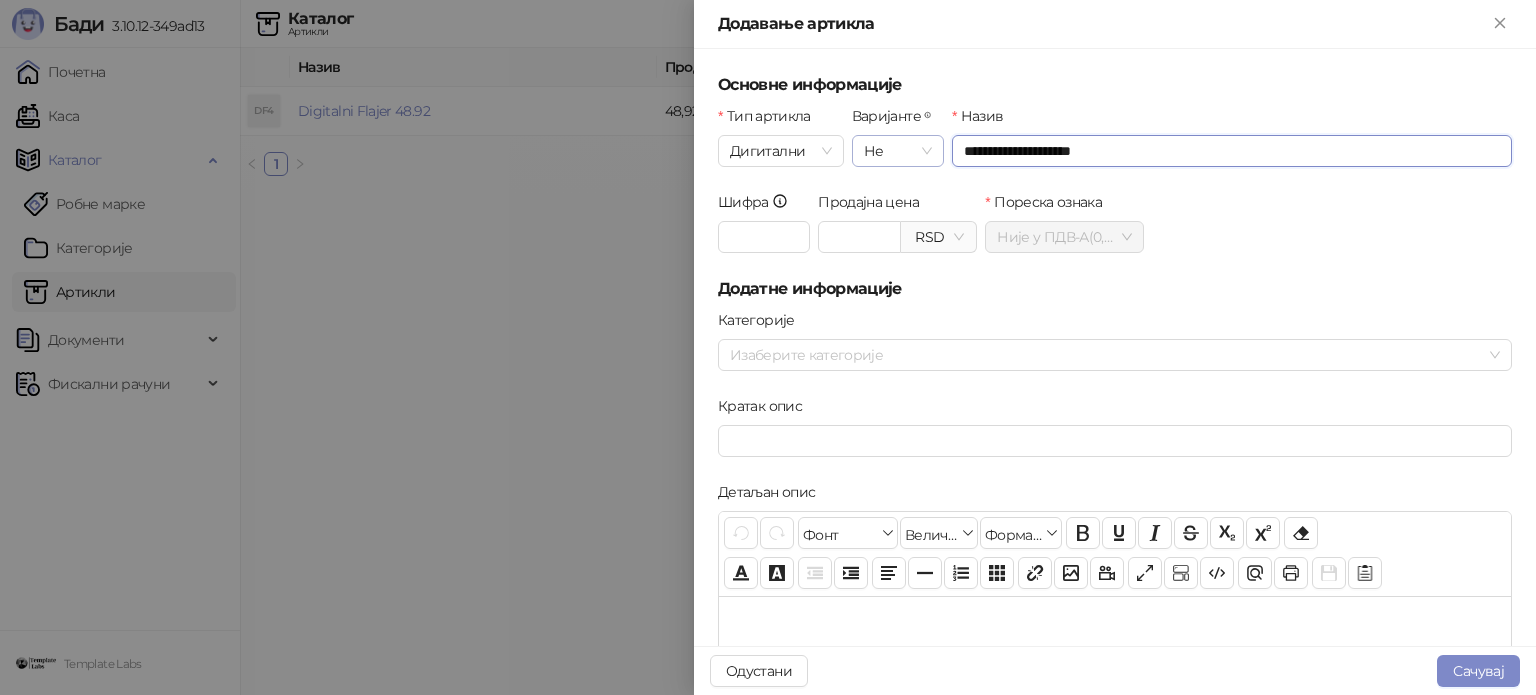 drag, startPoint x: 1100, startPoint y: 151, endPoint x: 937, endPoint y: 149, distance: 163.01227 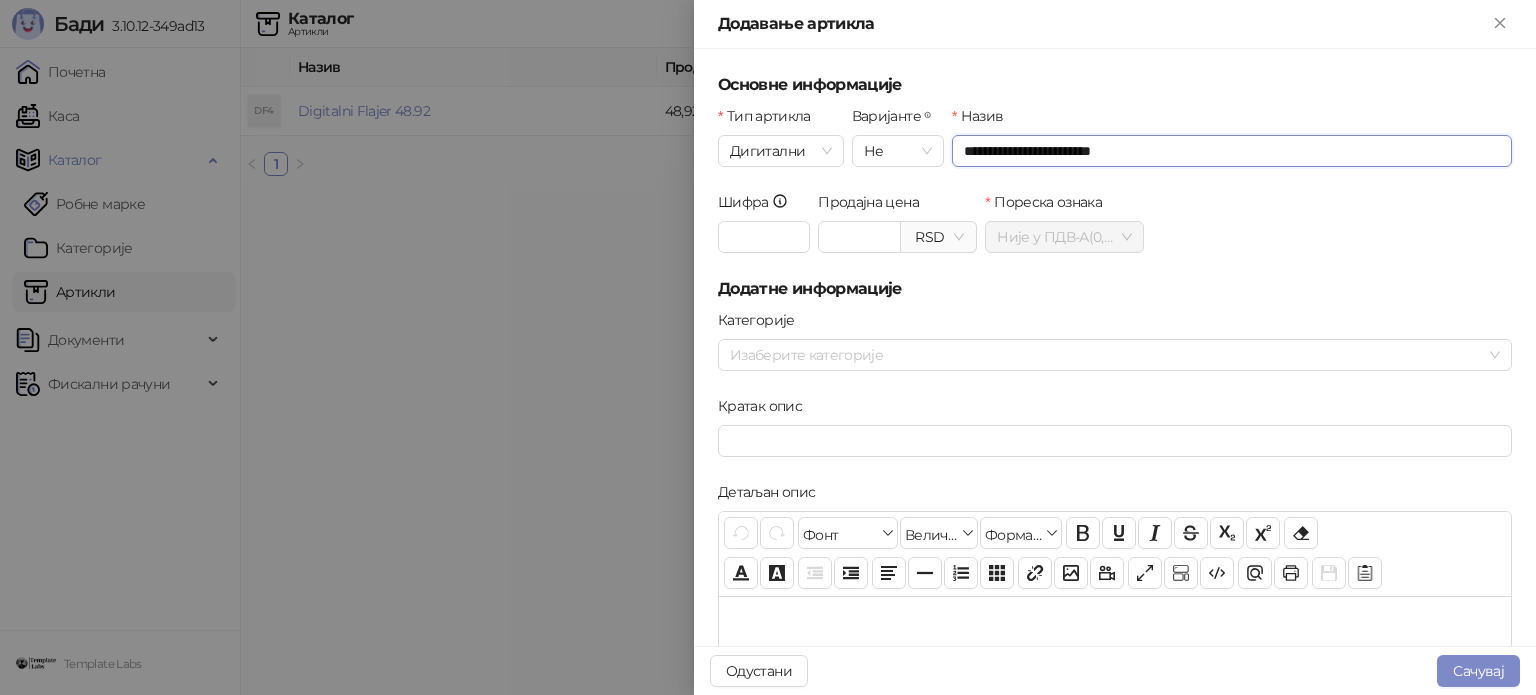 drag, startPoint x: 1094, startPoint y: 155, endPoint x: 1084, endPoint y: 160, distance: 11.18034 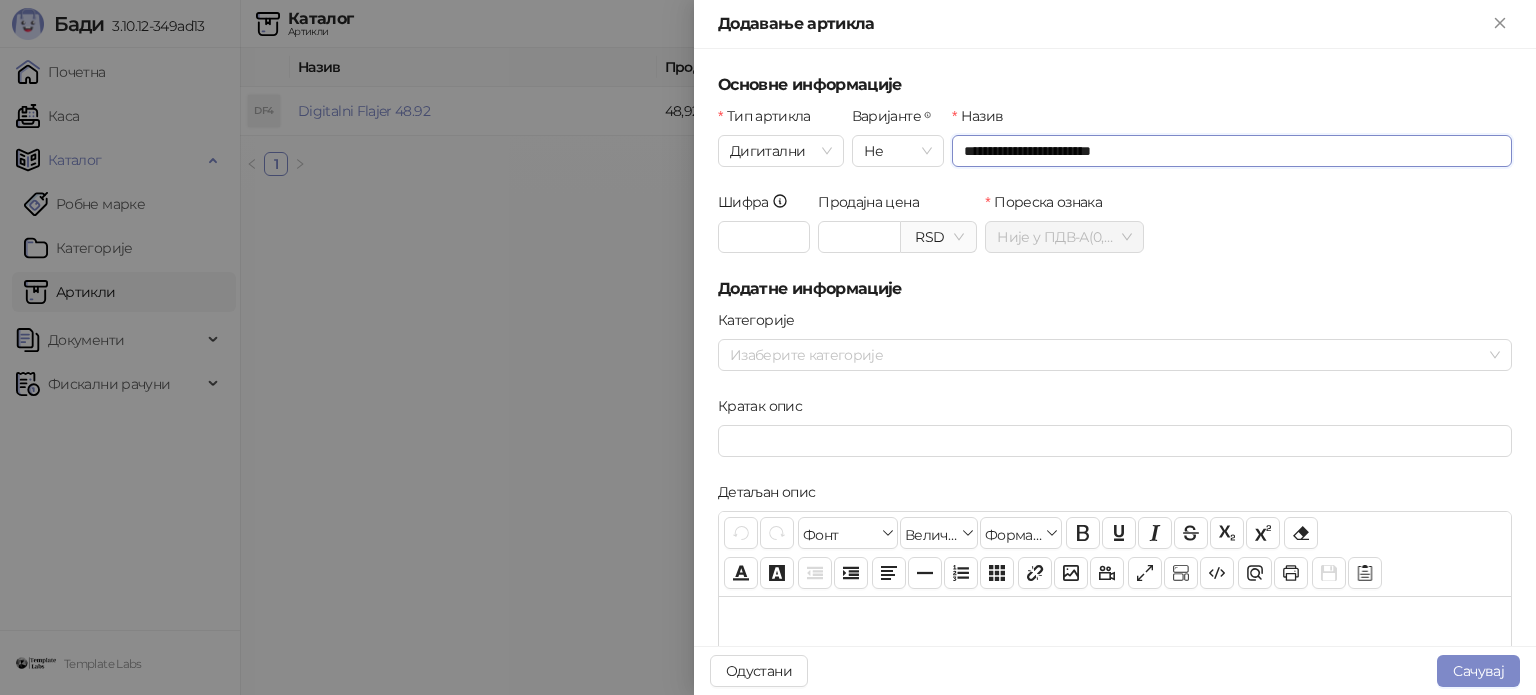 type on "**********" 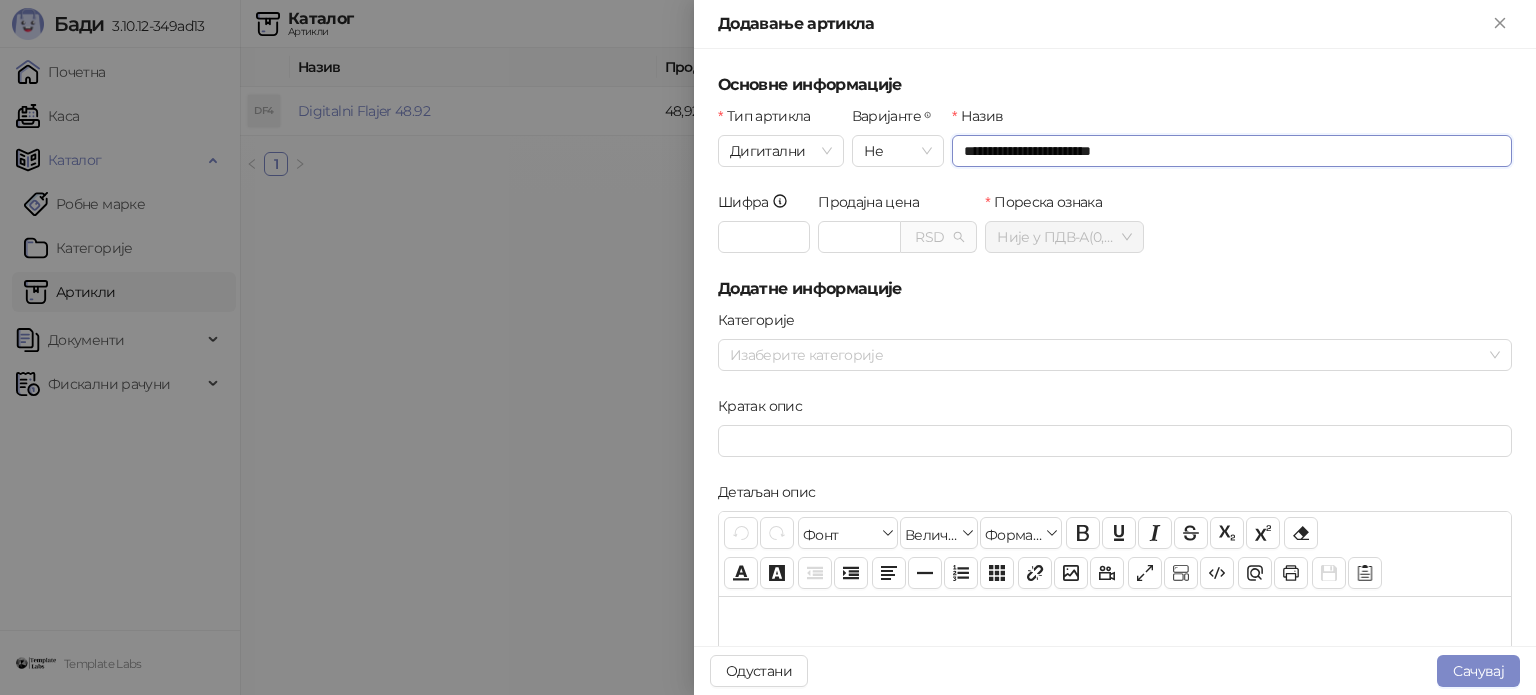 click on "RSD" at bounding box center (938, 237) 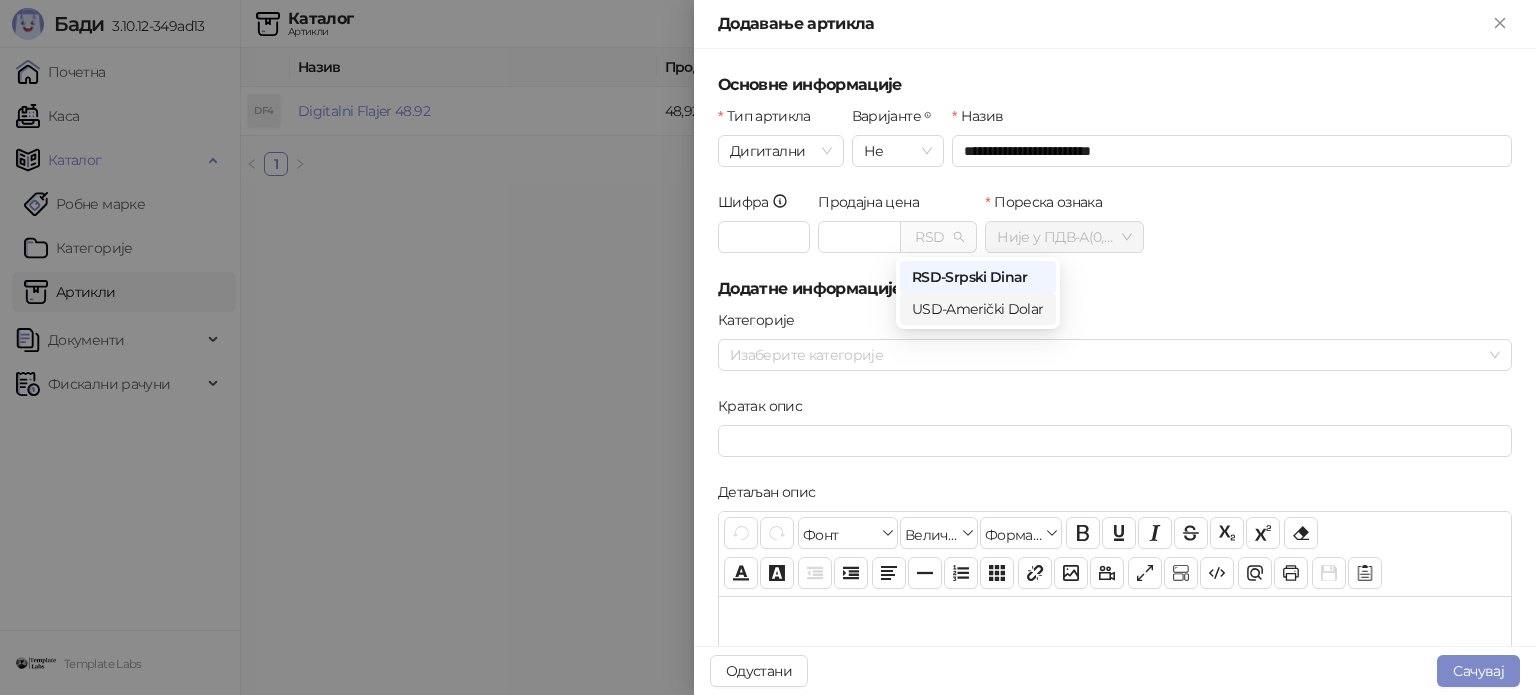 click on "USD  -  Američki Dolar" at bounding box center (978, 309) 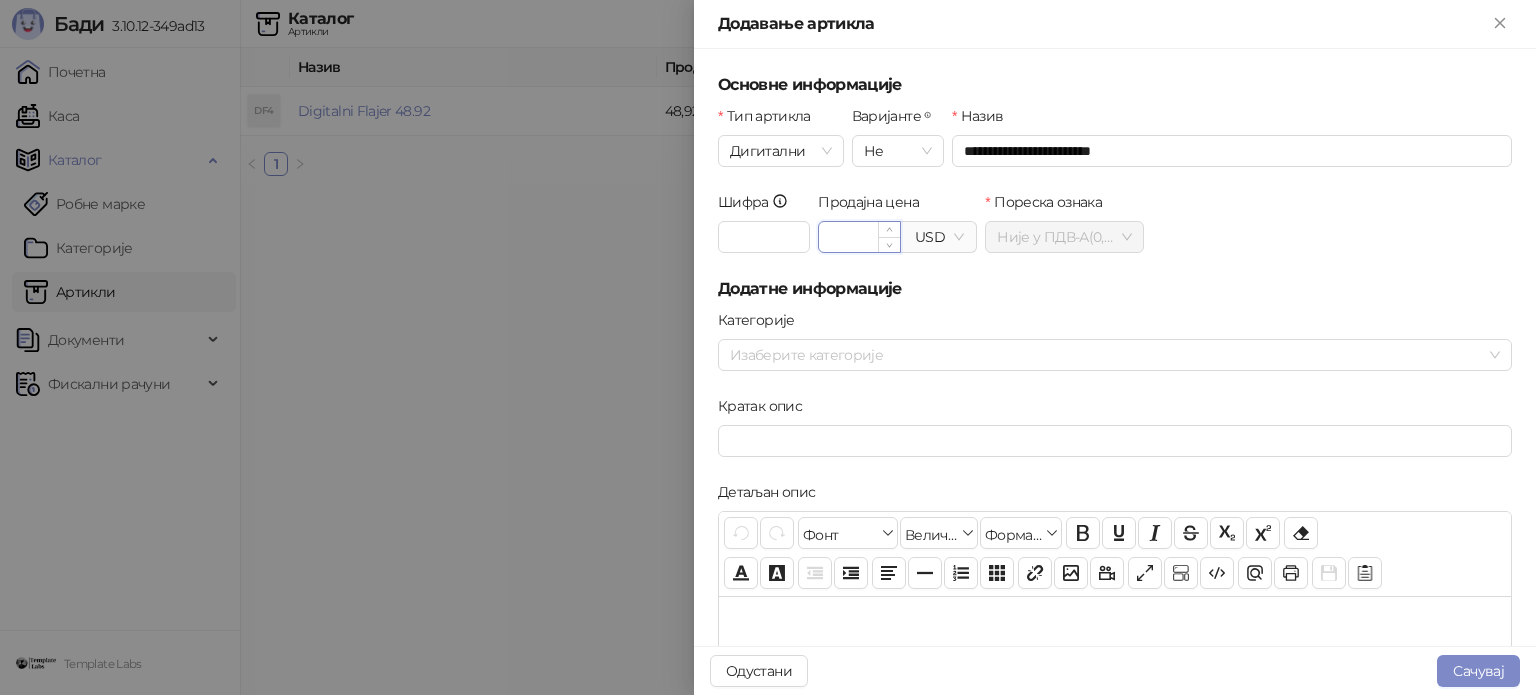 click on "Продајна цена" at bounding box center [859, 237] 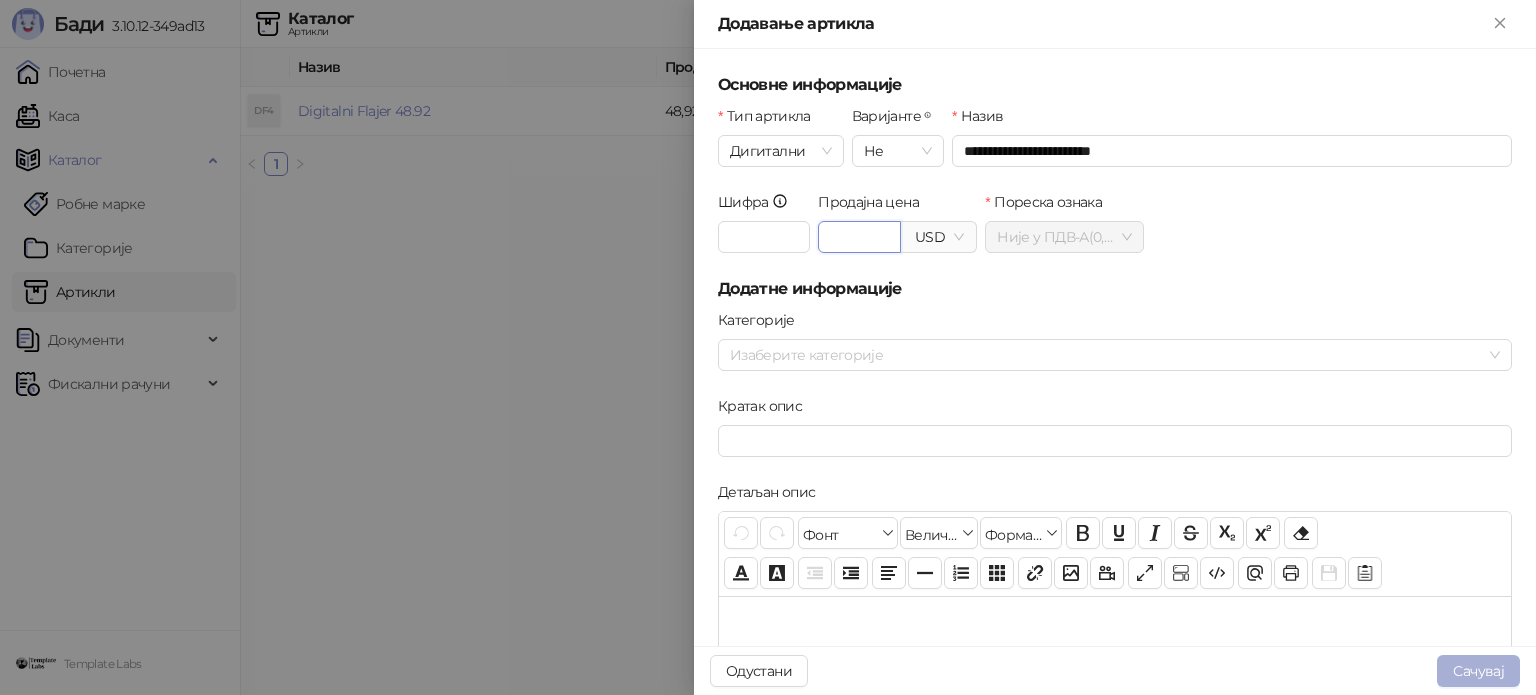 type on "*****" 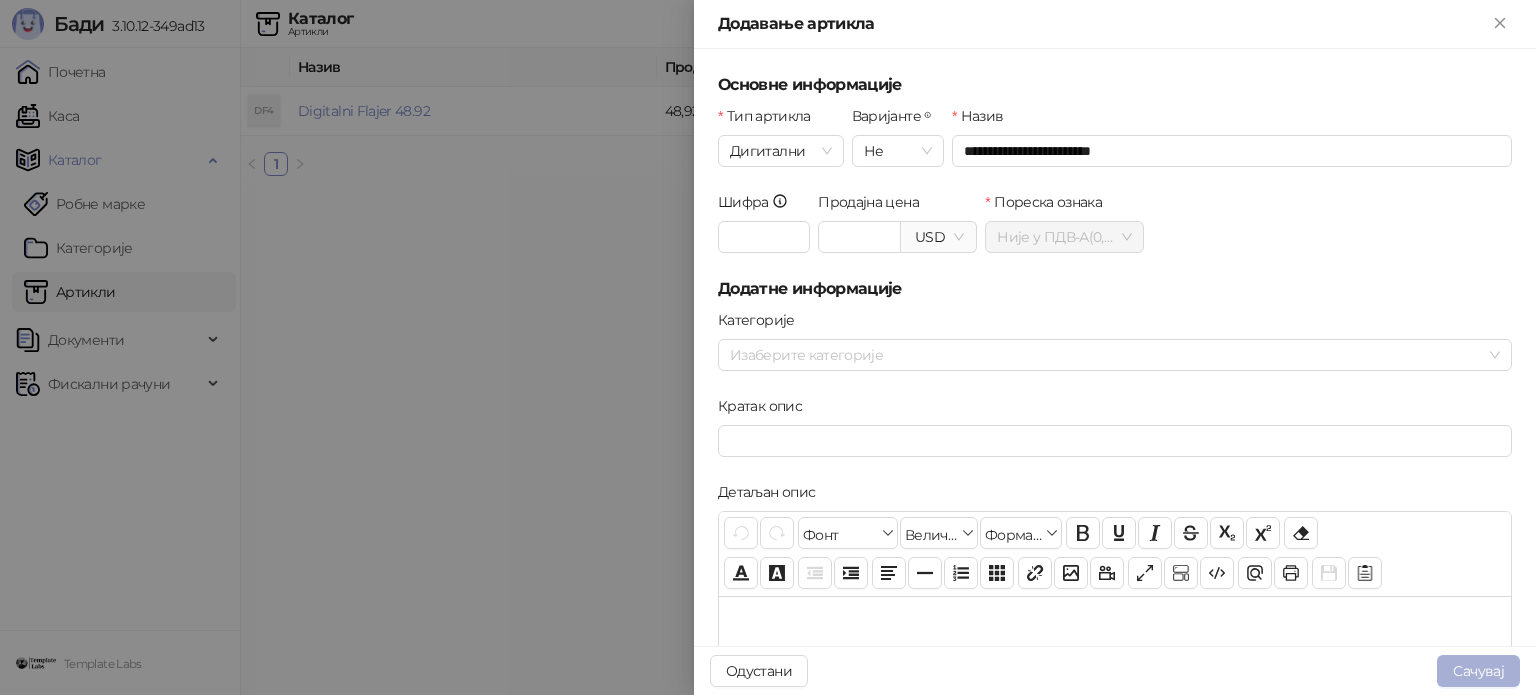 click on "Сачувај" at bounding box center (1478, 671) 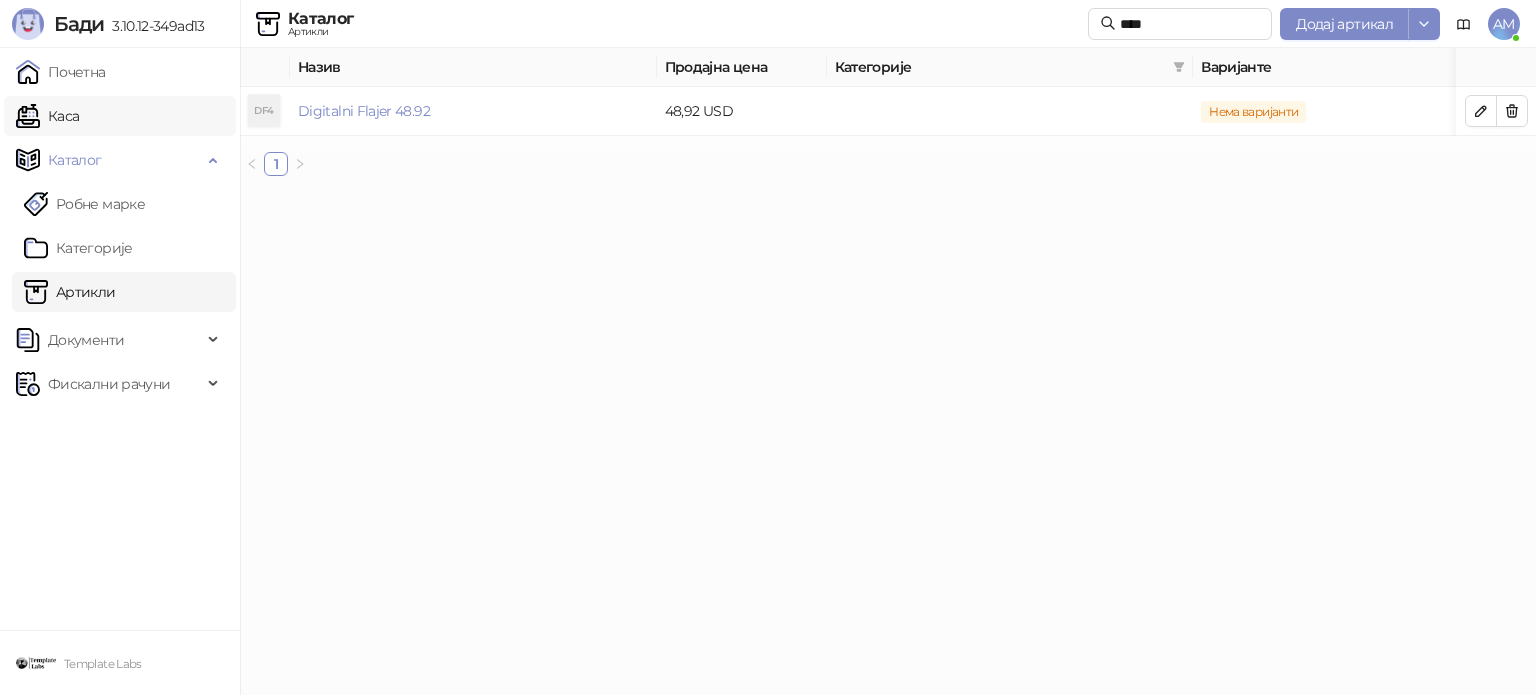 click on "Каса" at bounding box center (47, 116) 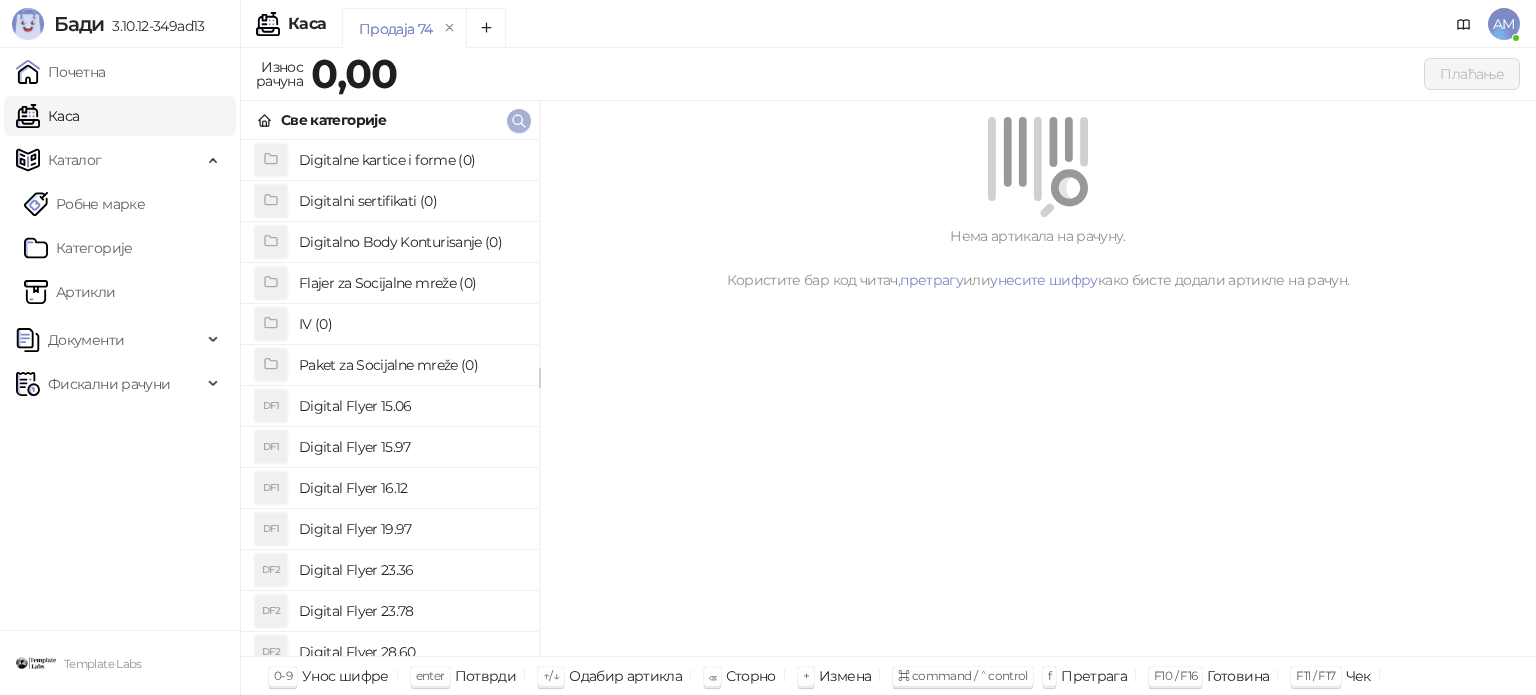 click 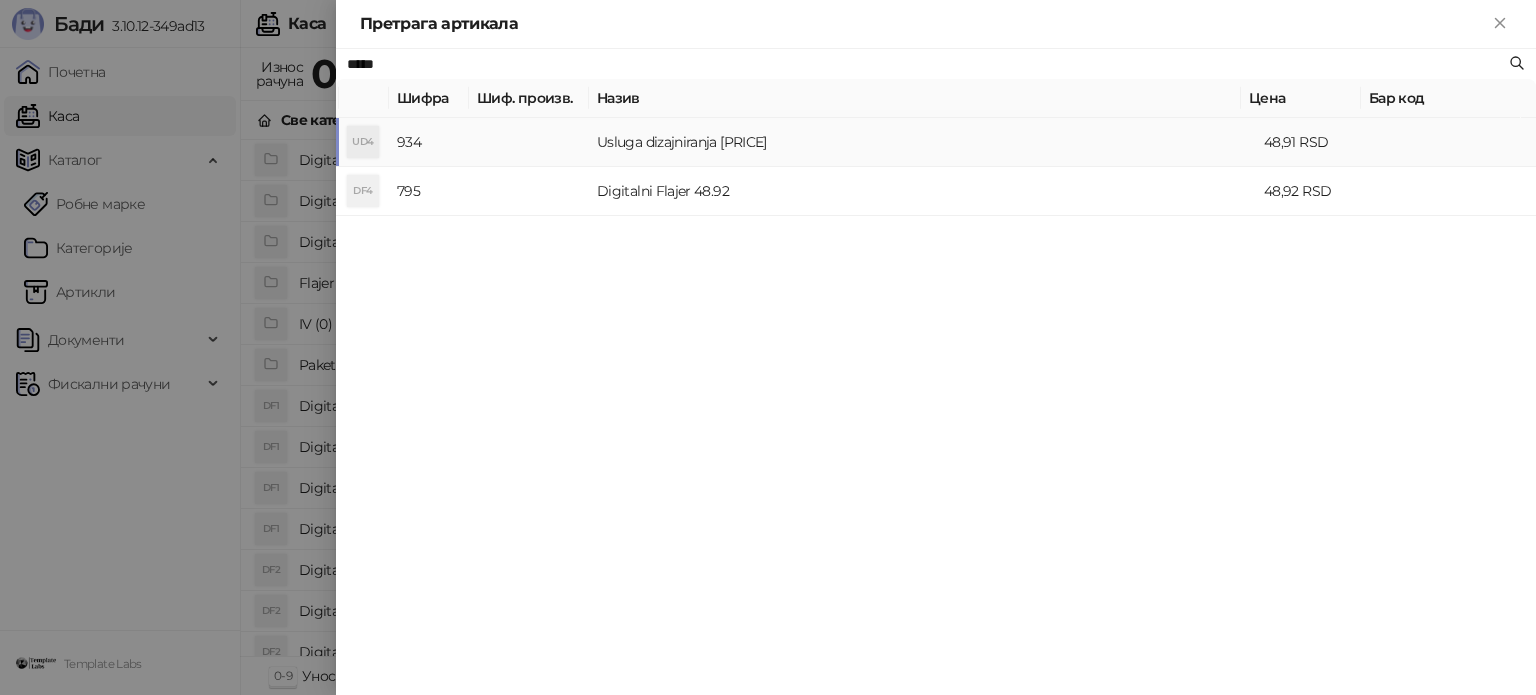 type on "*****" 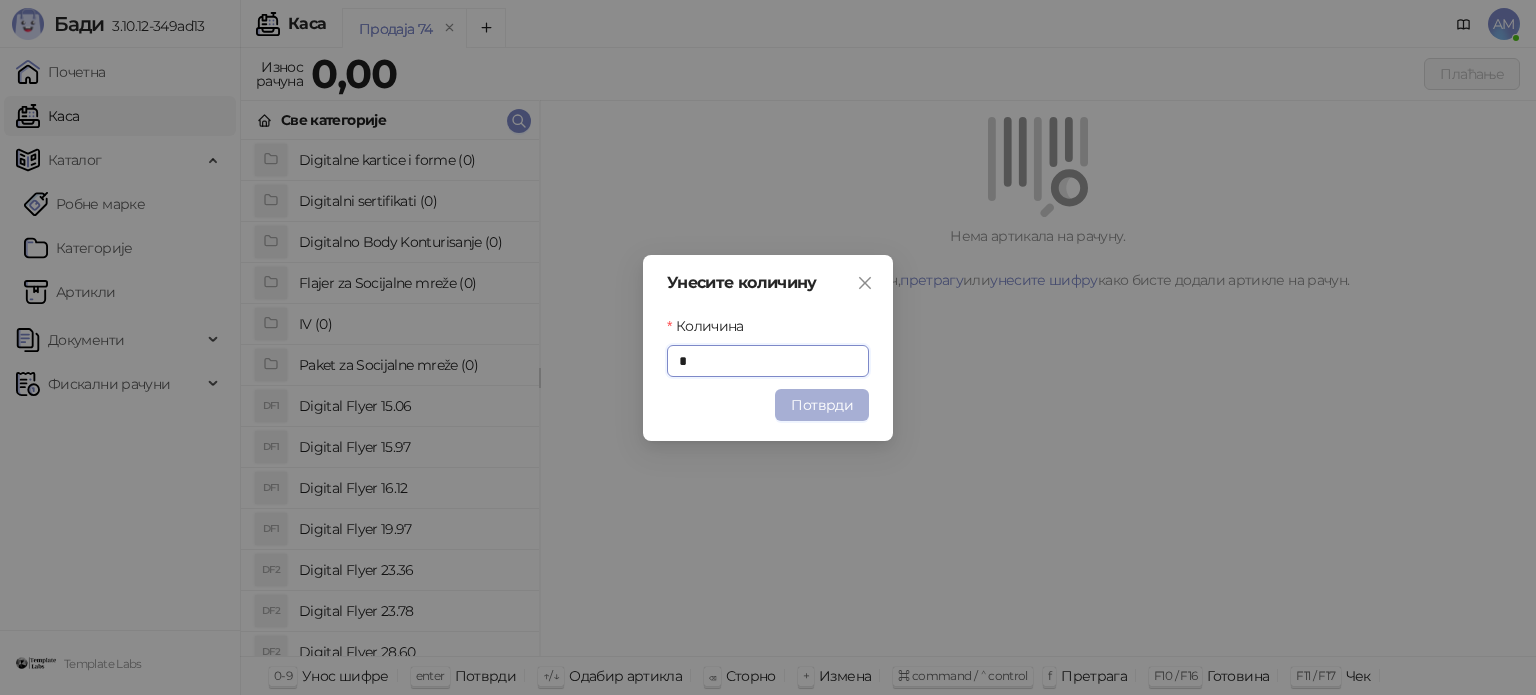 click on "Потврди" at bounding box center [822, 405] 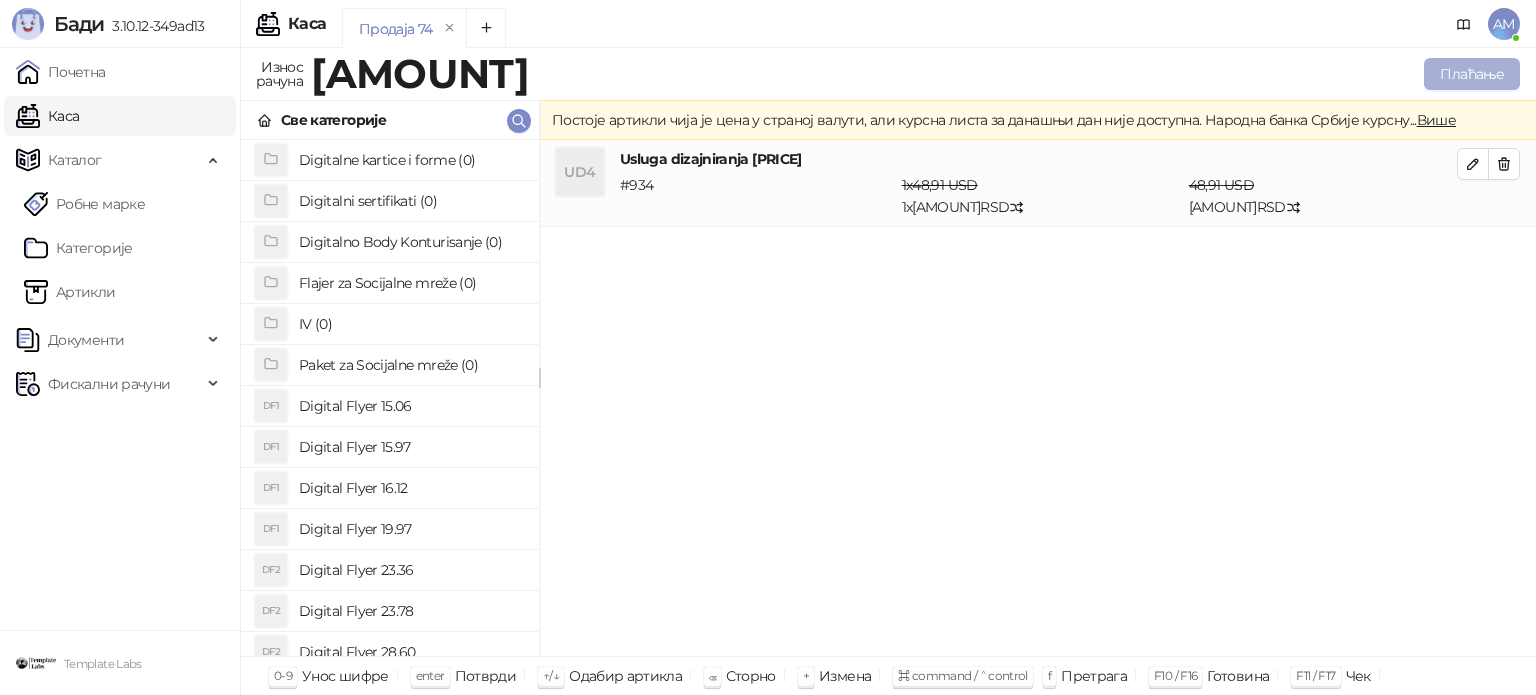 click on "Плаћање" at bounding box center (1472, 74) 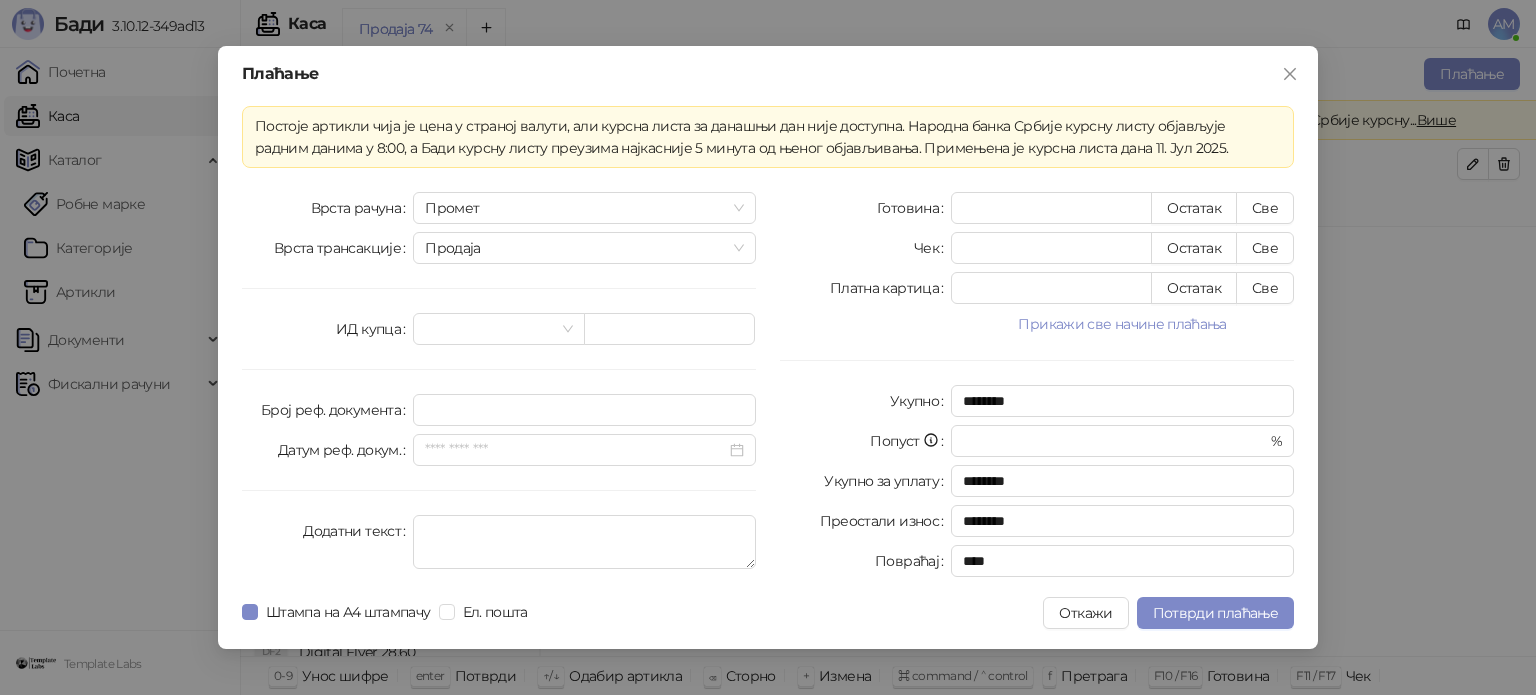 drag, startPoint x: 1098, startPoint y: 341, endPoint x: 1141, endPoint y: 339, distance: 43.046486 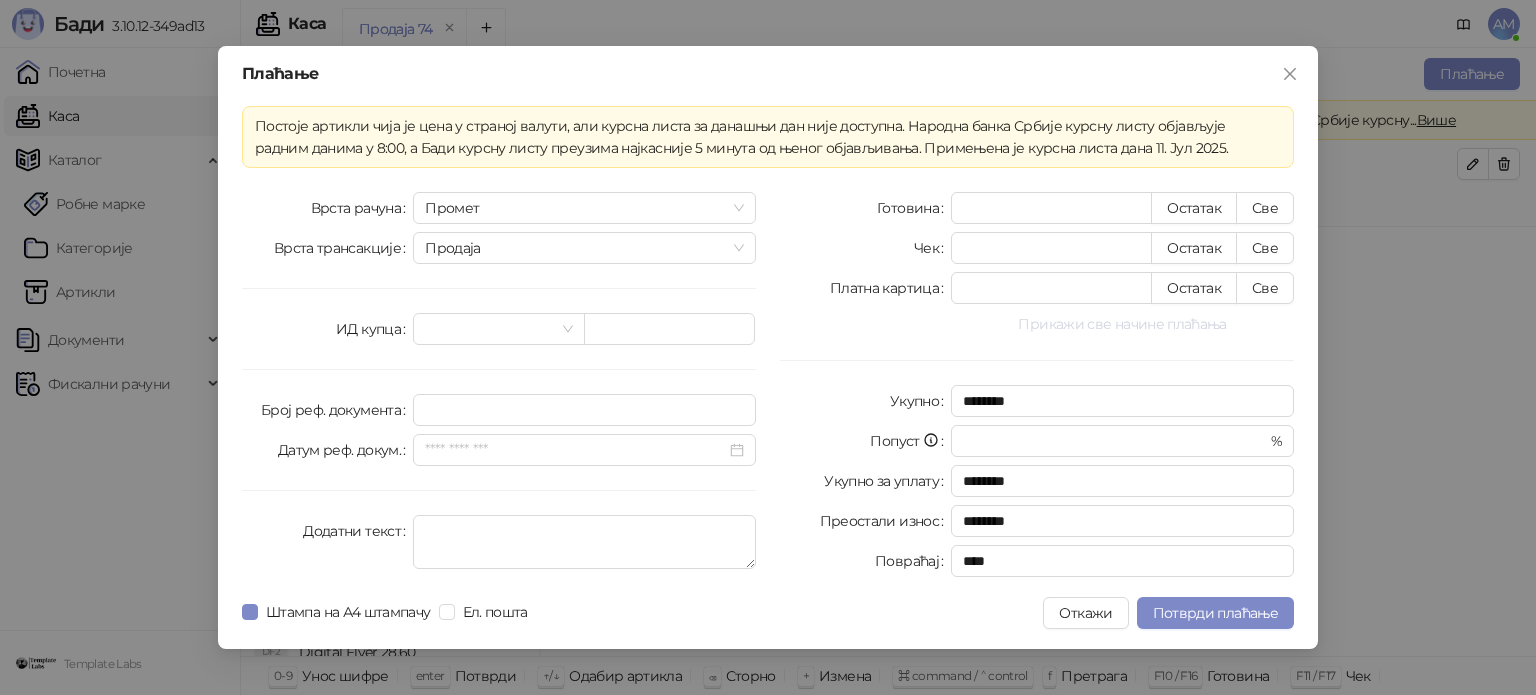 click on "Прикажи све начине плаћања" at bounding box center (1122, 324) 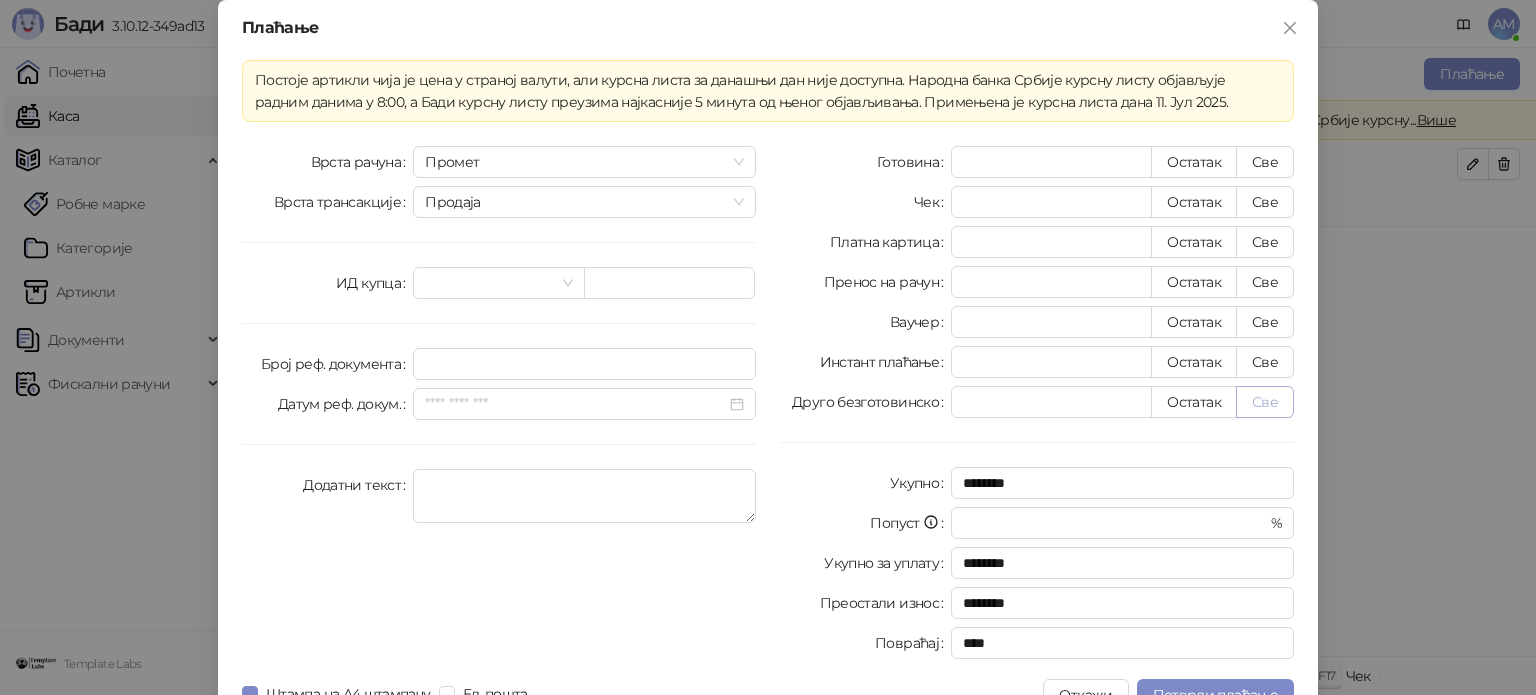 click on "Све" at bounding box center (1265, 402) 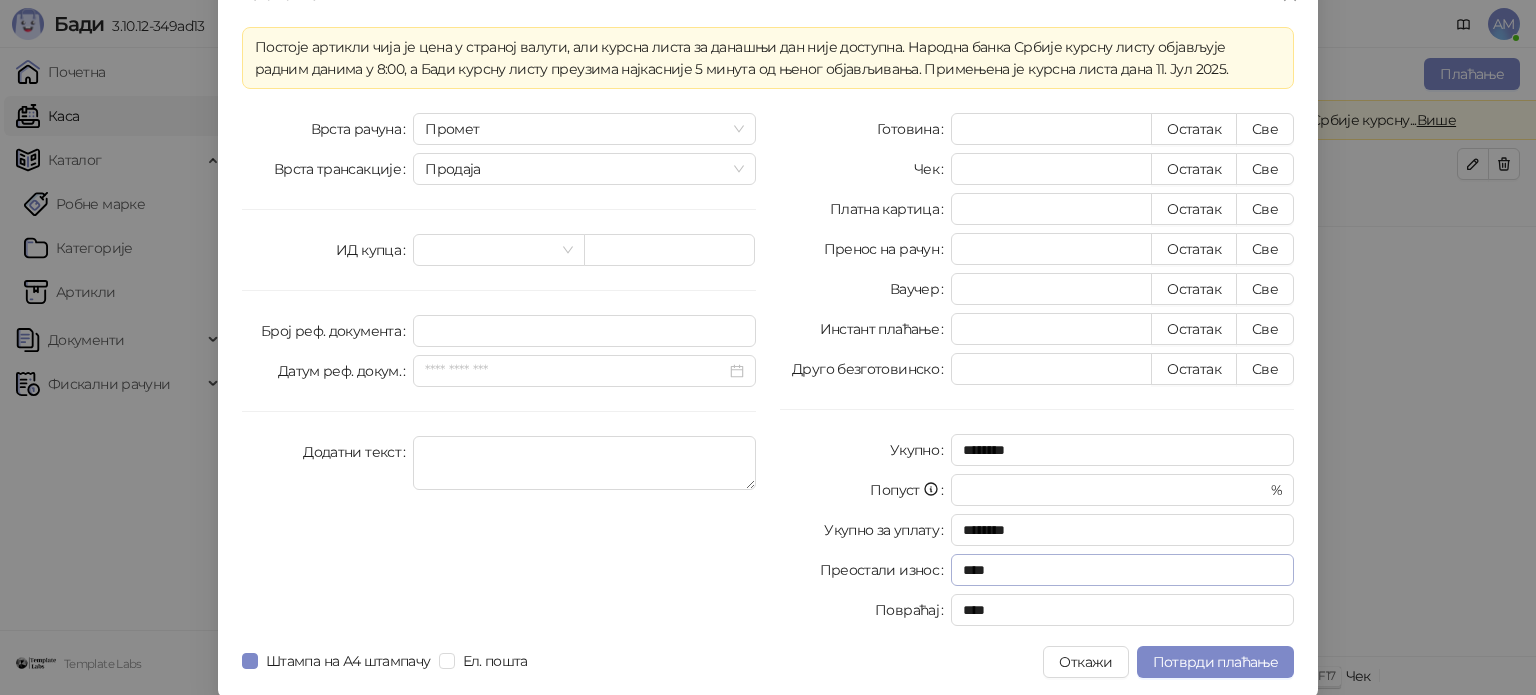 scroll, scrollTop: 35, scrollLeft: 0, axis: vertical 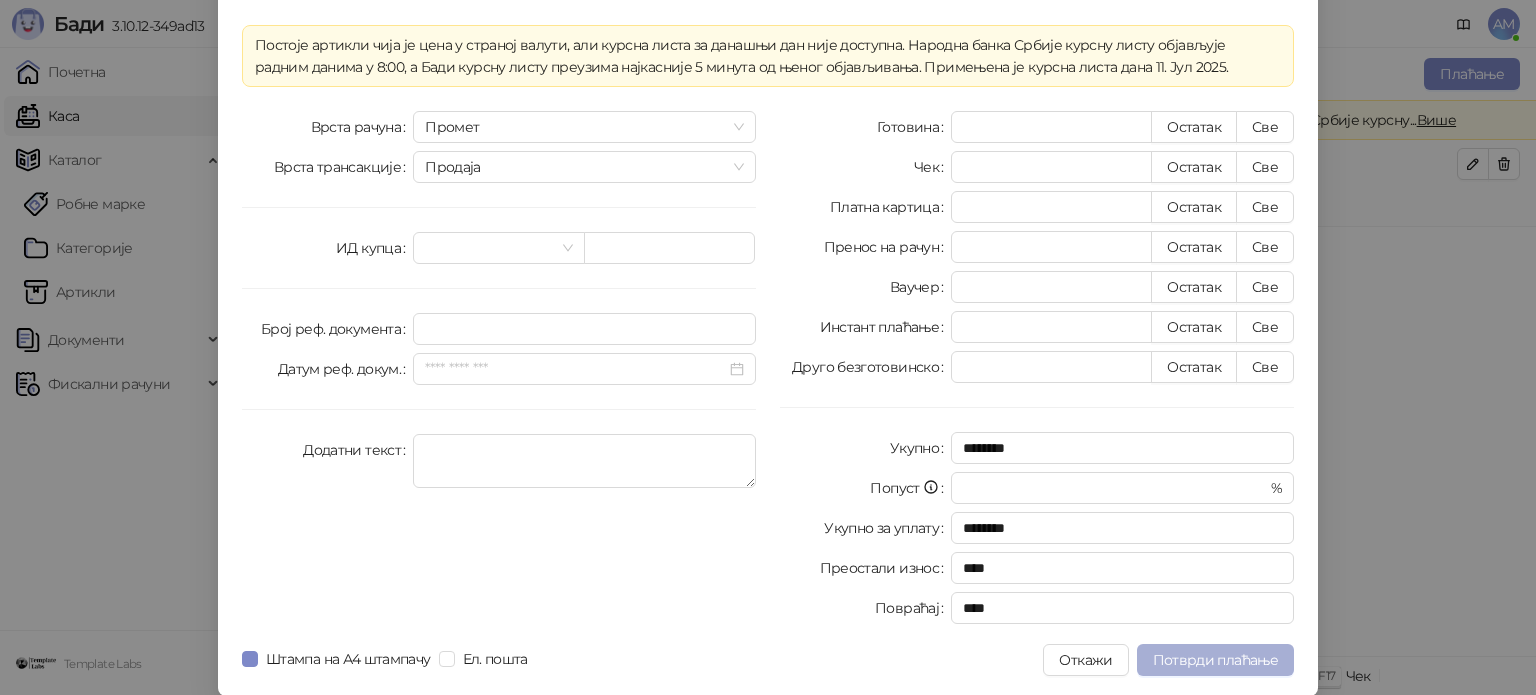 click on "Потврди плаћање" at bounding box center [1215, 660] 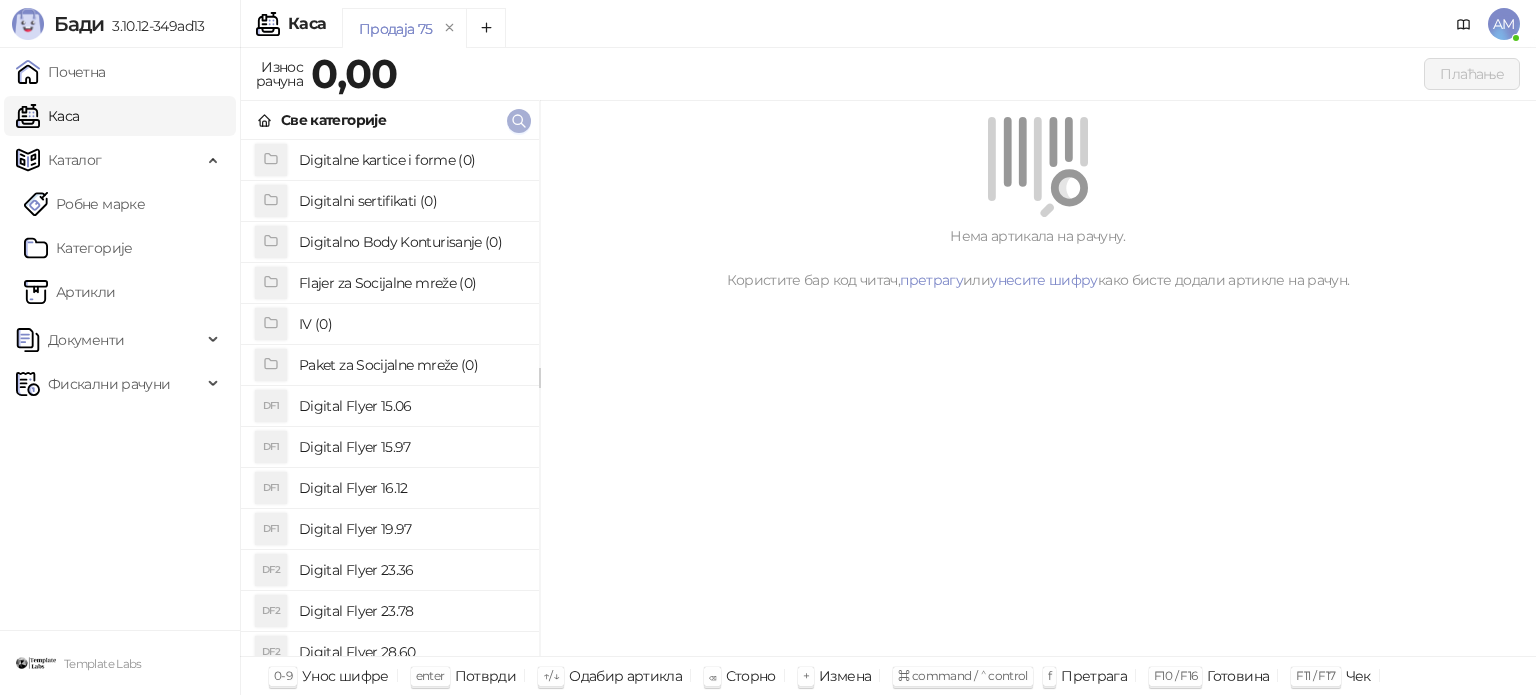 click 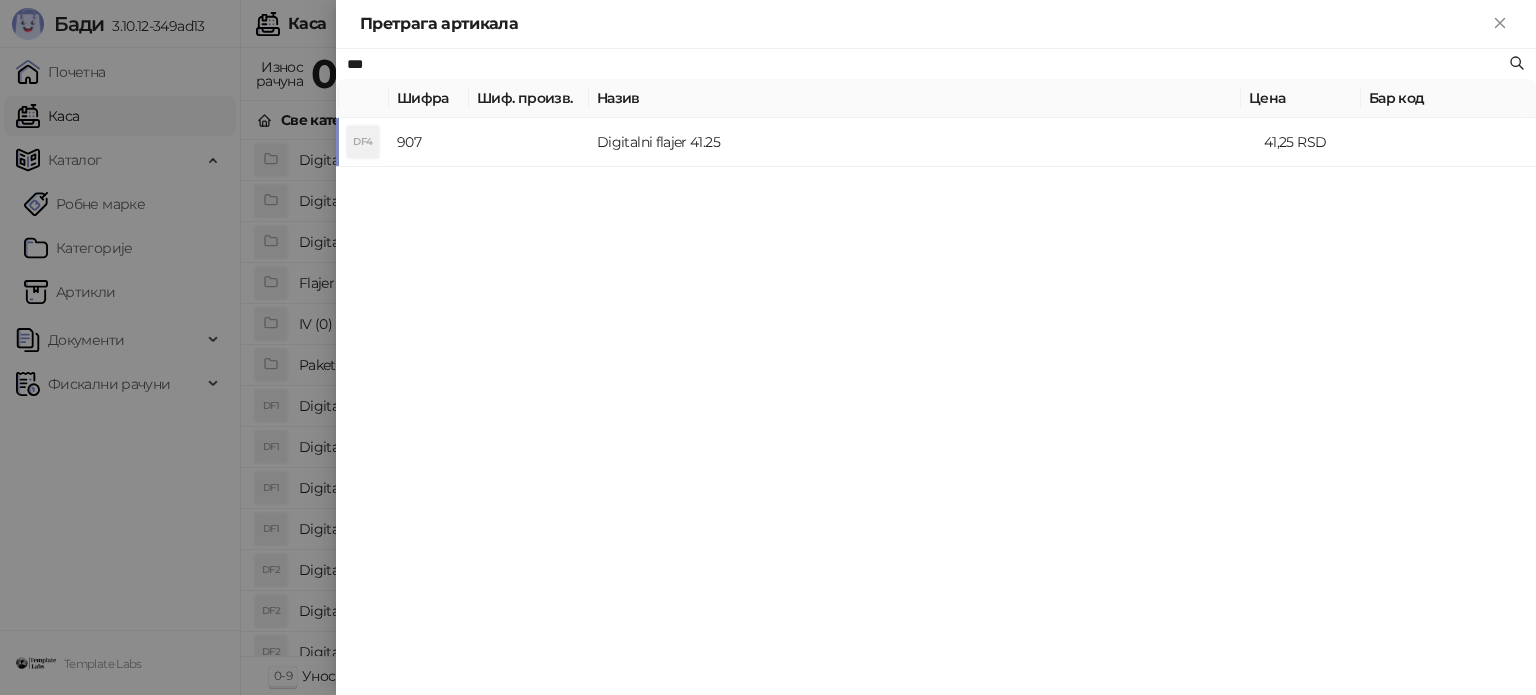type on "***" 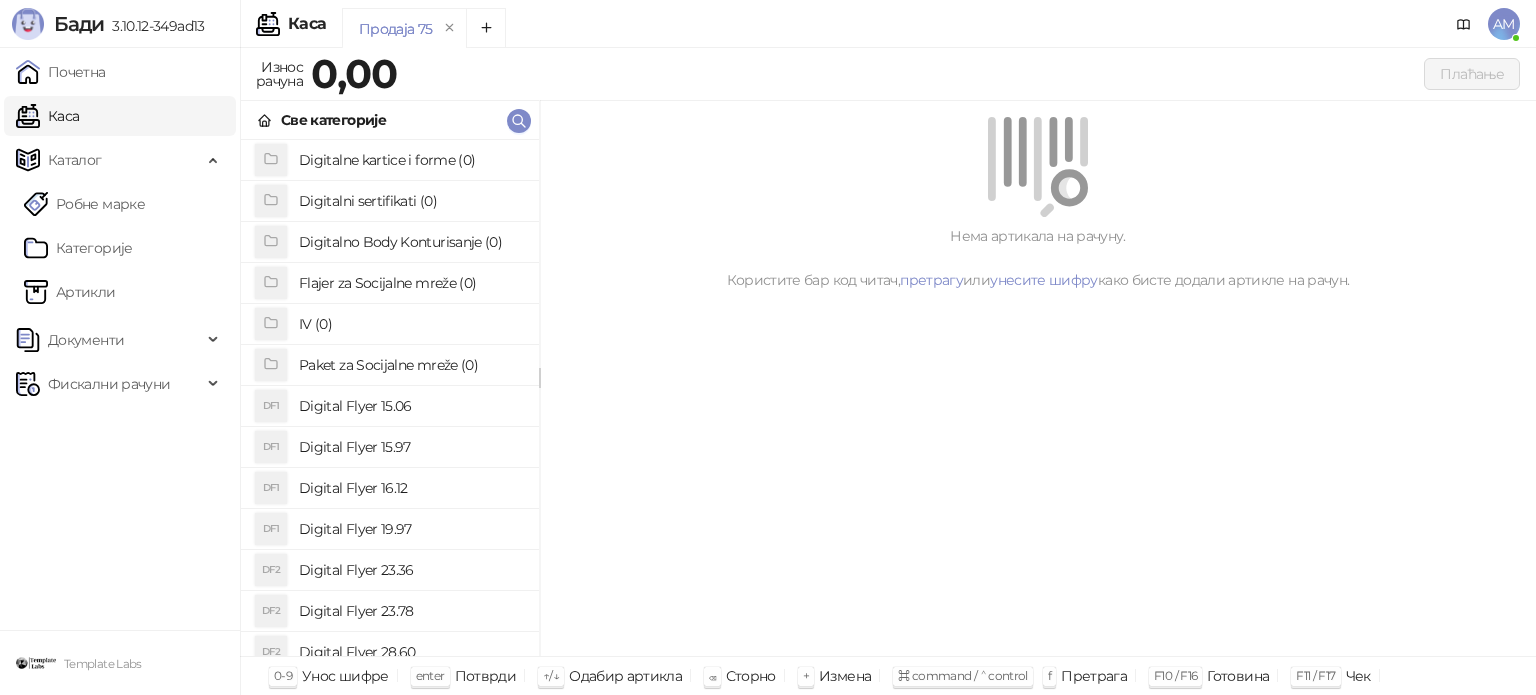click on "Артикли" at bounding box center (70, 292) 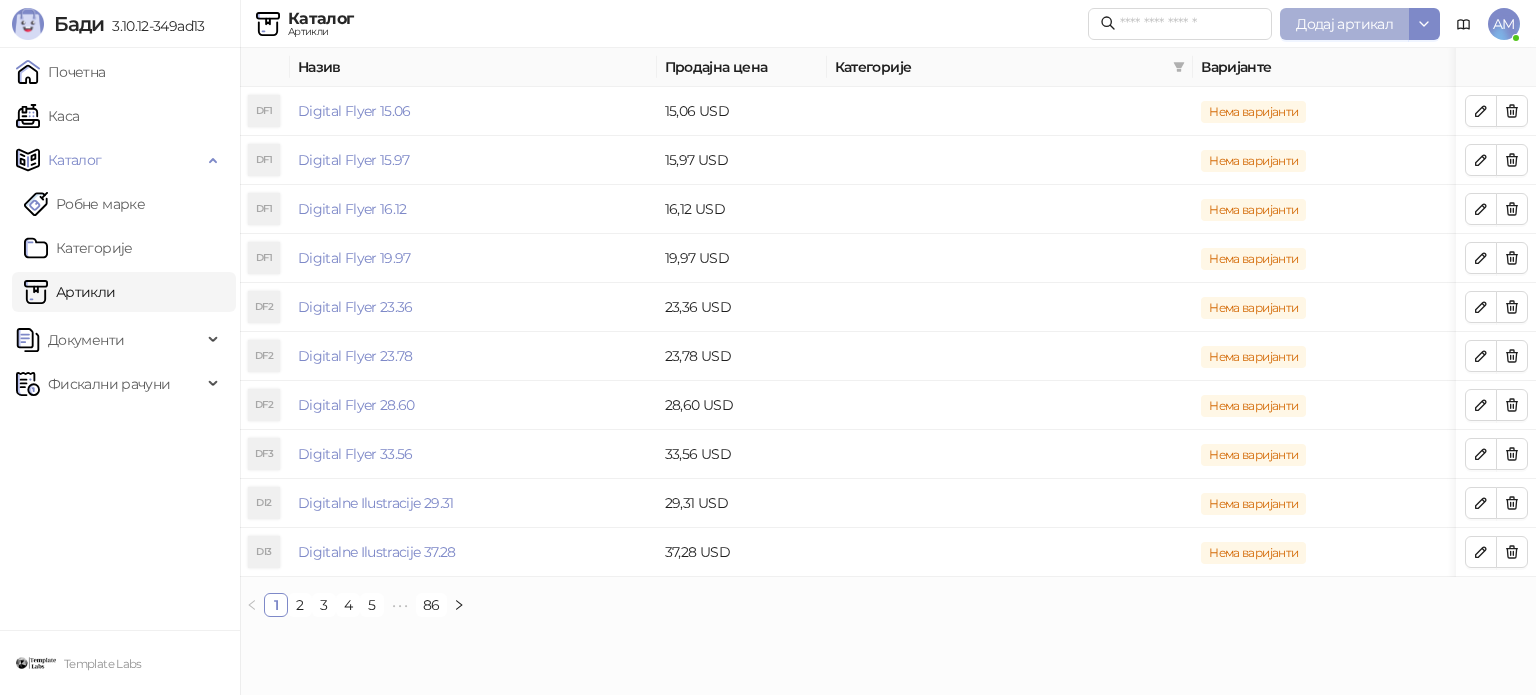 click on "Додај артикал" at bounding box center [1344, 24] 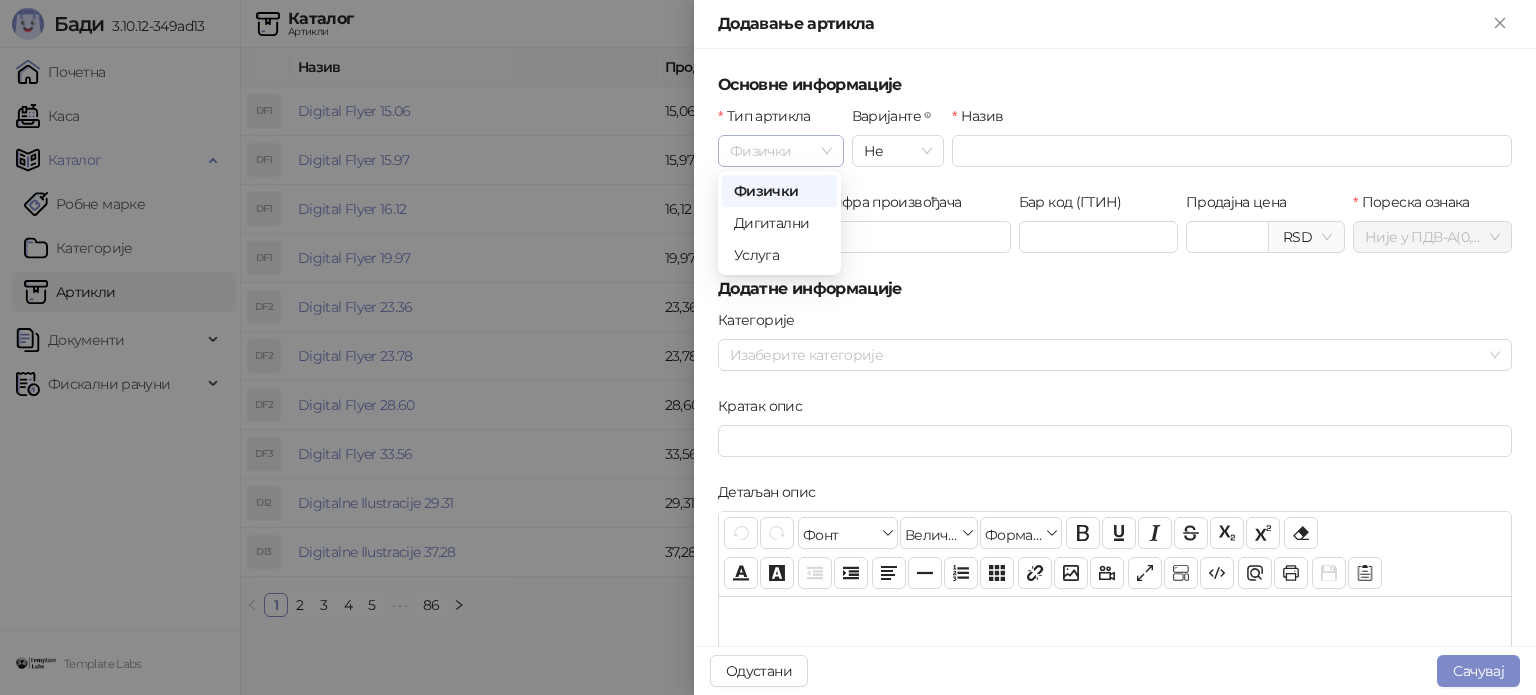 click on "Физички" at bounding box center (781, 151) 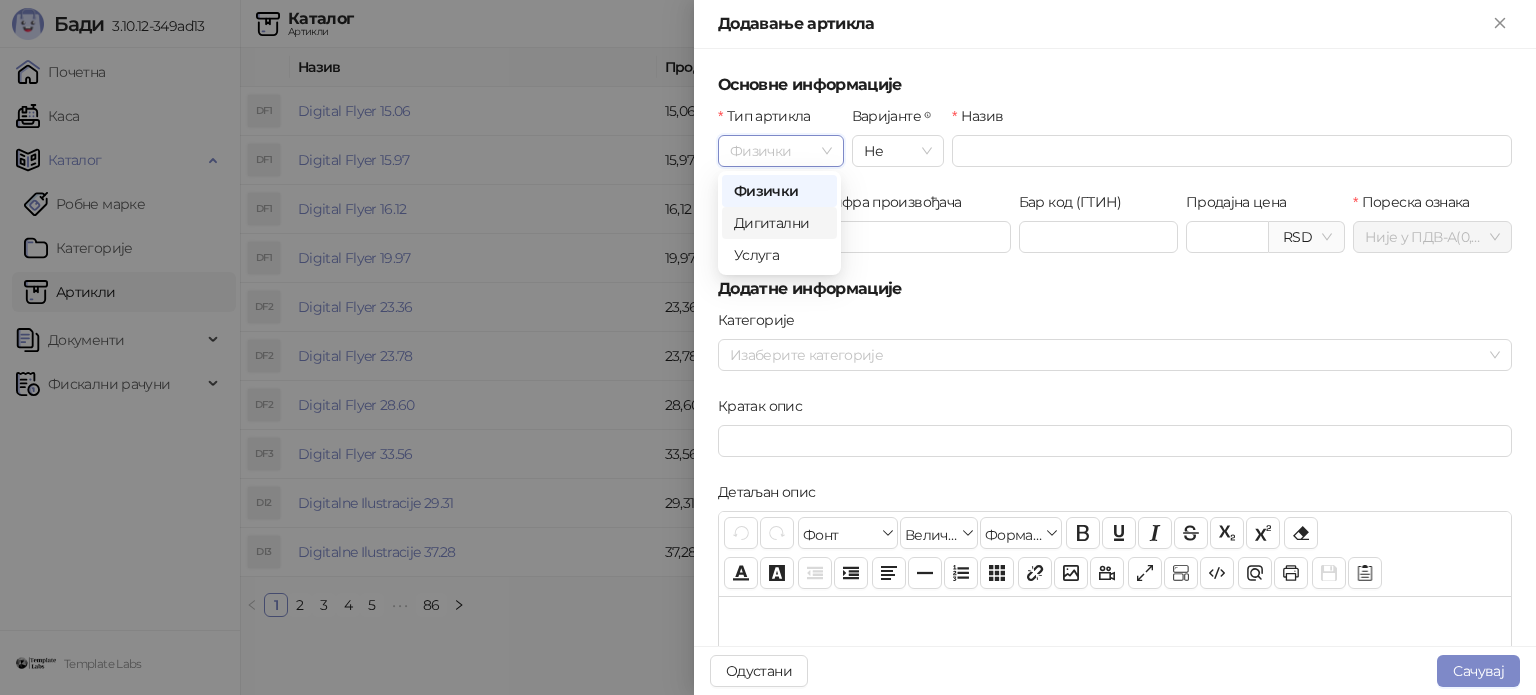 drag, startPoint x: 802, startPoint y: 217, endPoint x: 860, endPoint y: 199, distance: 60.728905 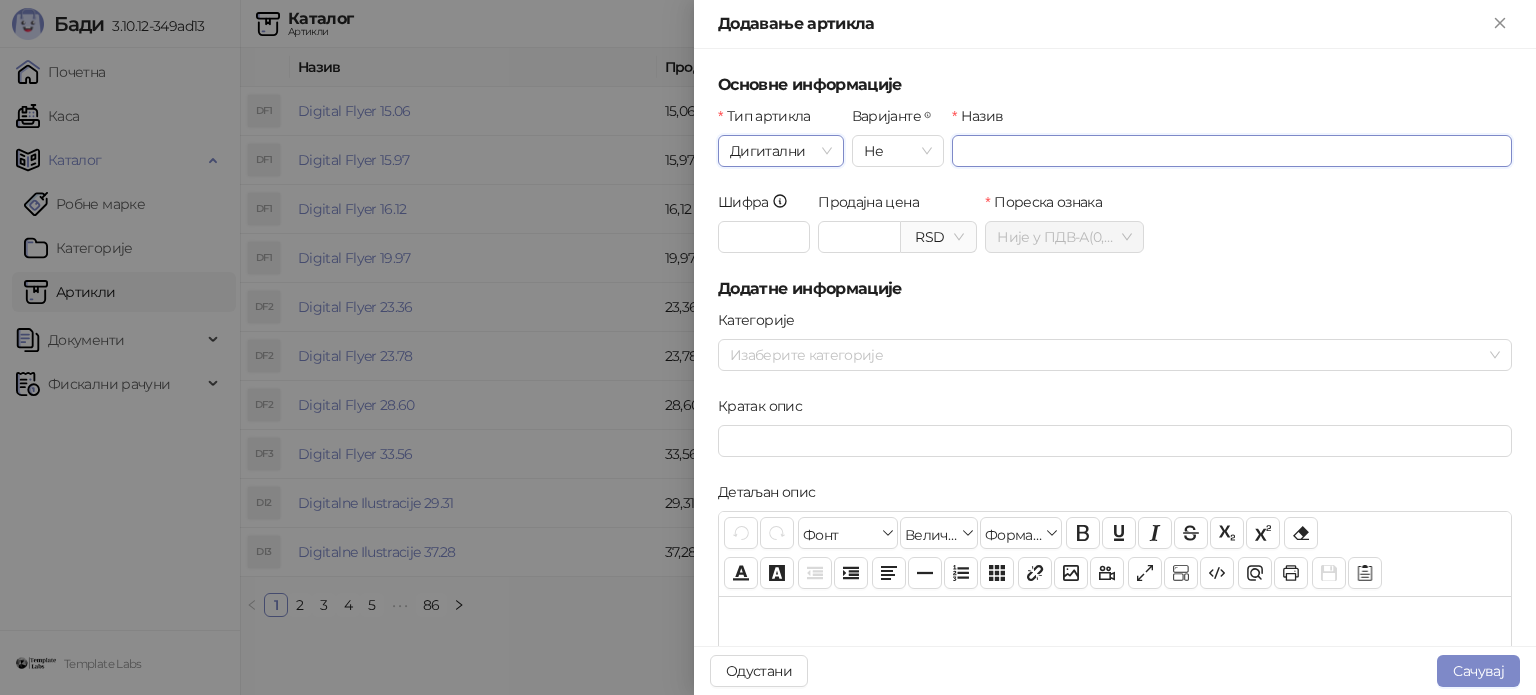 click on "Назив" at bounding box center (1232, 151) 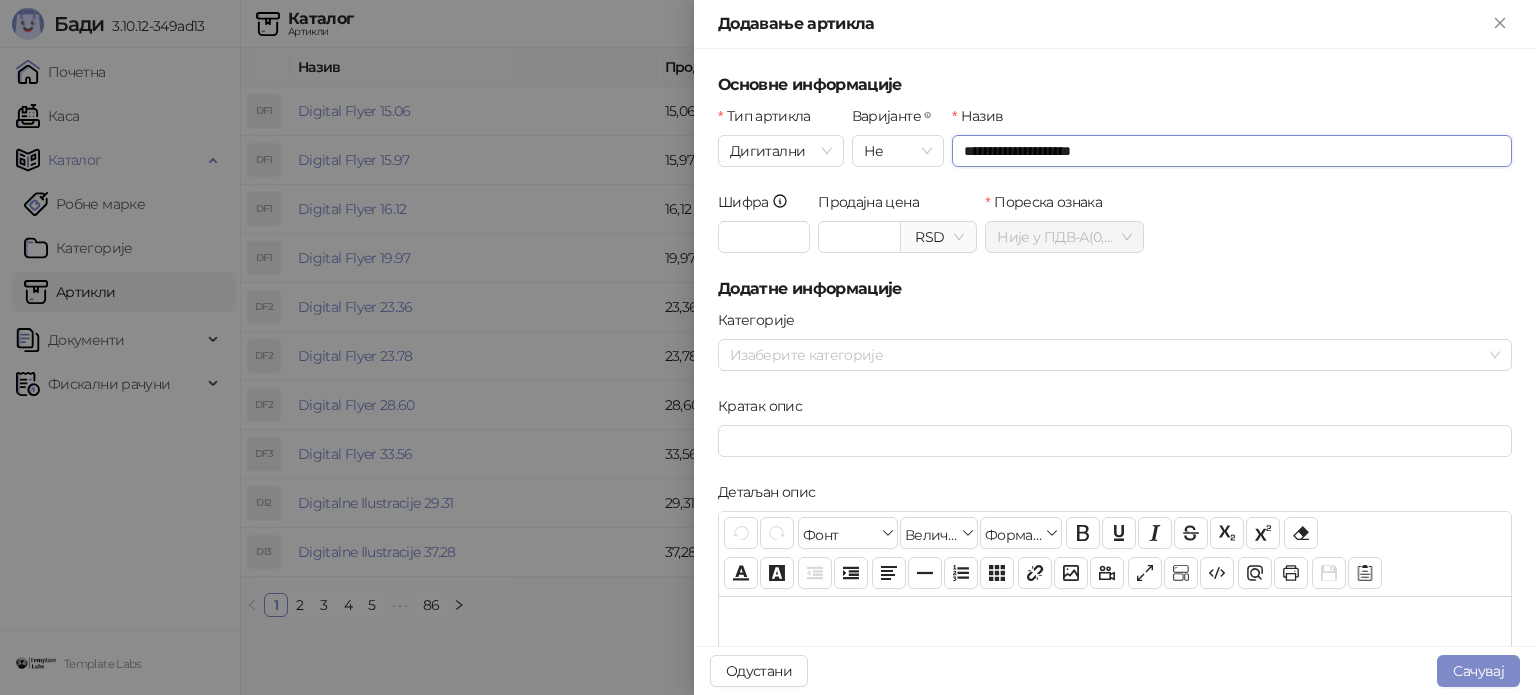 drag, startPoint x: 1107, startPoint y: 158, endPoint x: 1056, endPoint y: 152, distance: 51.351727 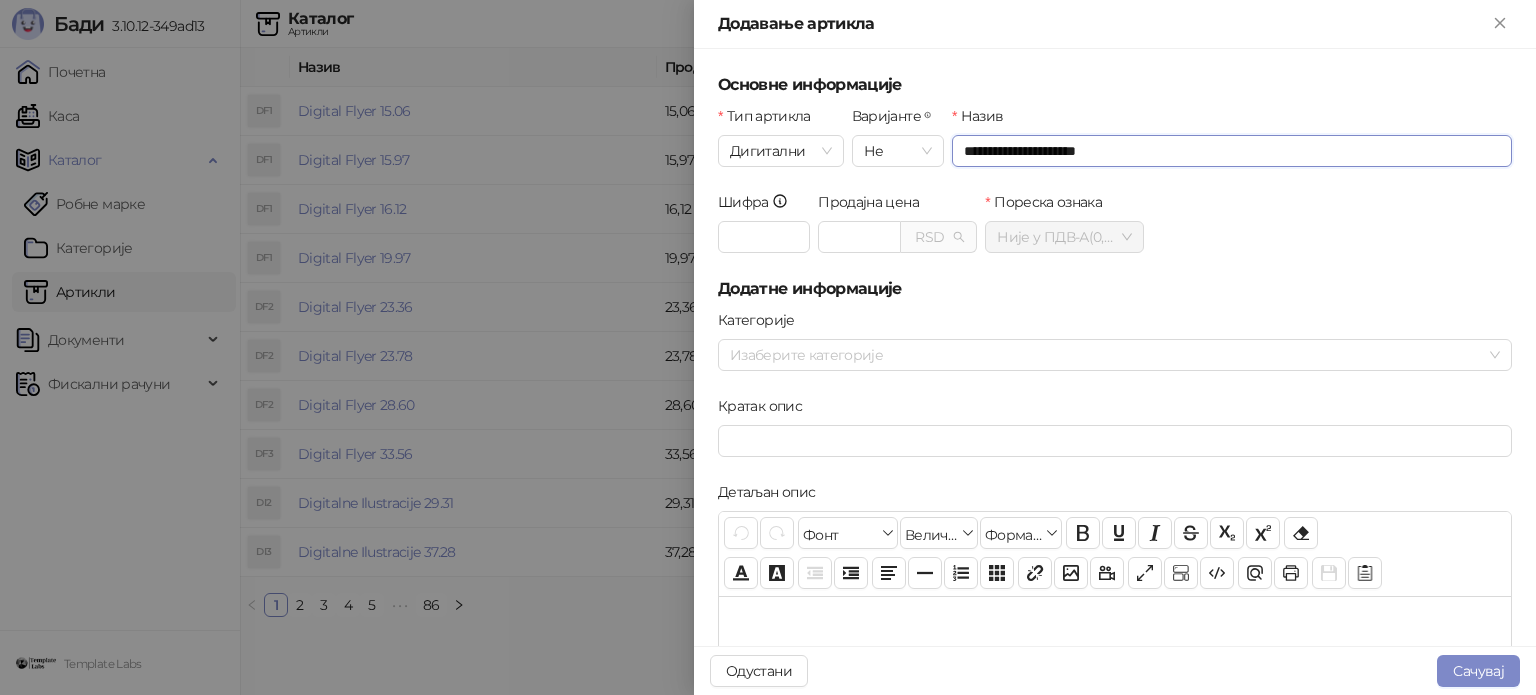 click on "RSD" at bounding box center (938, 237) 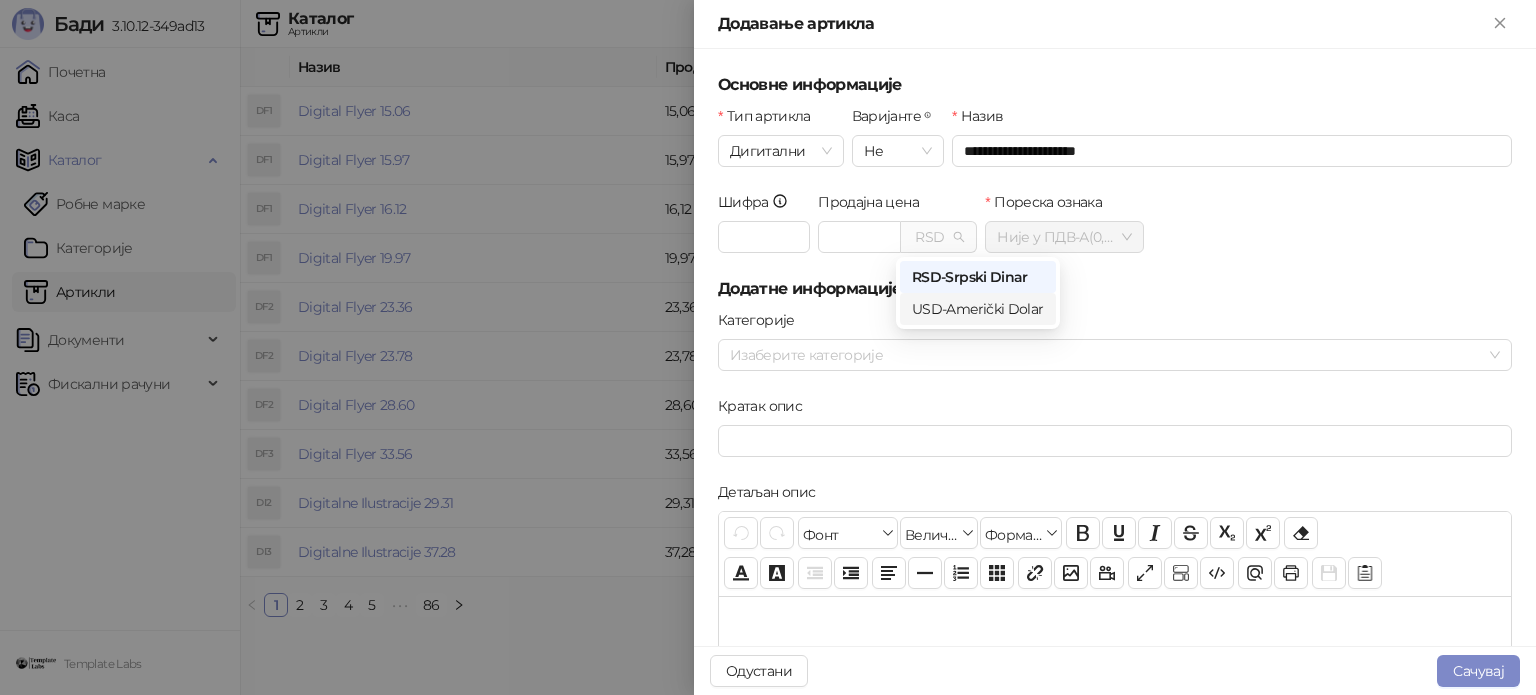 click on "USD  -  Američki Dolar" at bounding box center [978, 309] 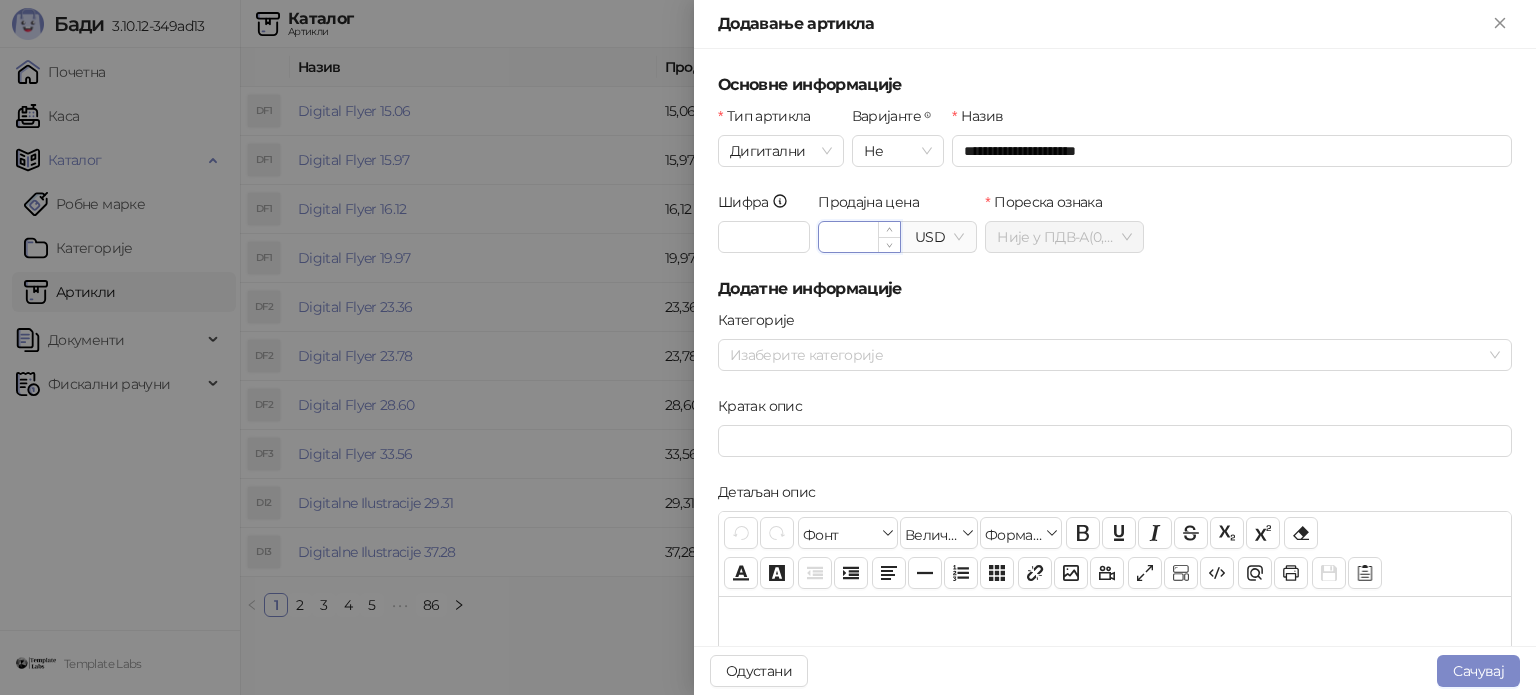 click on "Продајна цена" at bounding box center [859, 237] 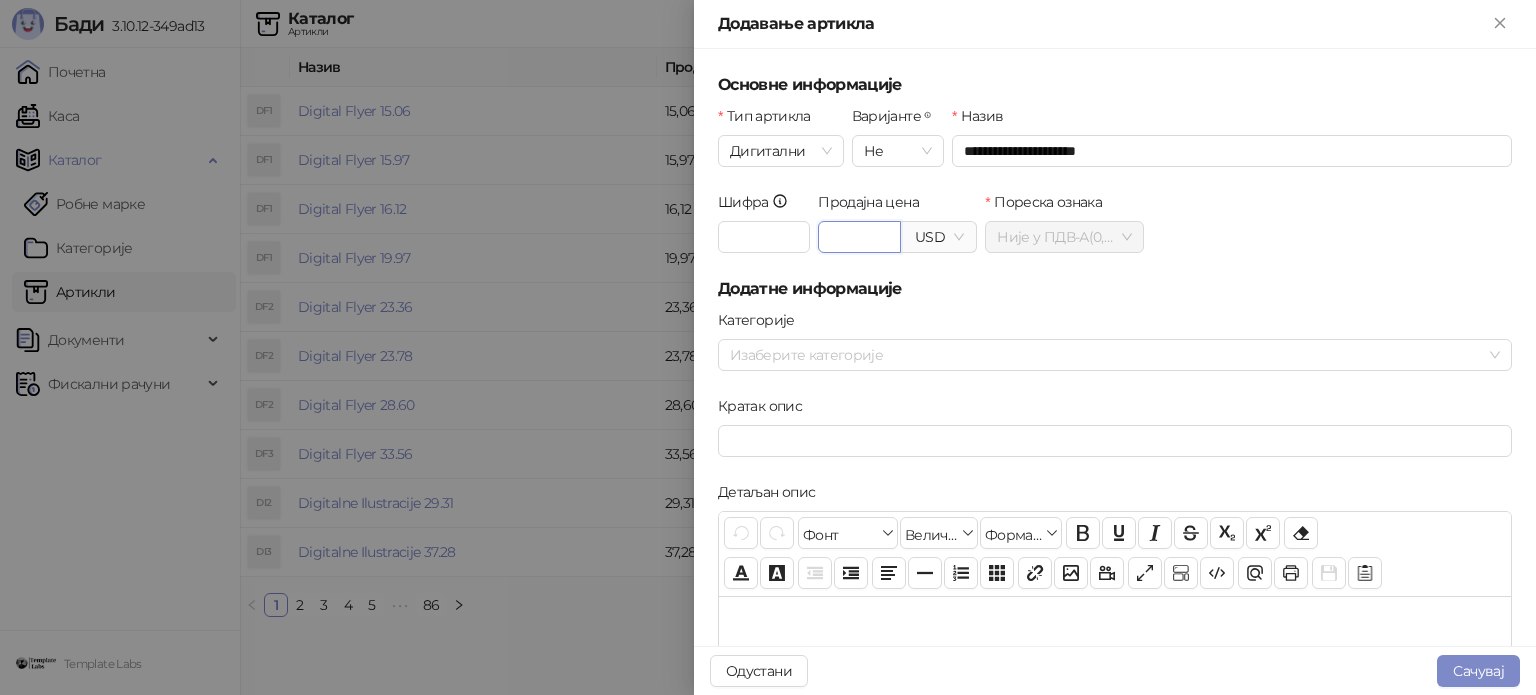 type on "*****" 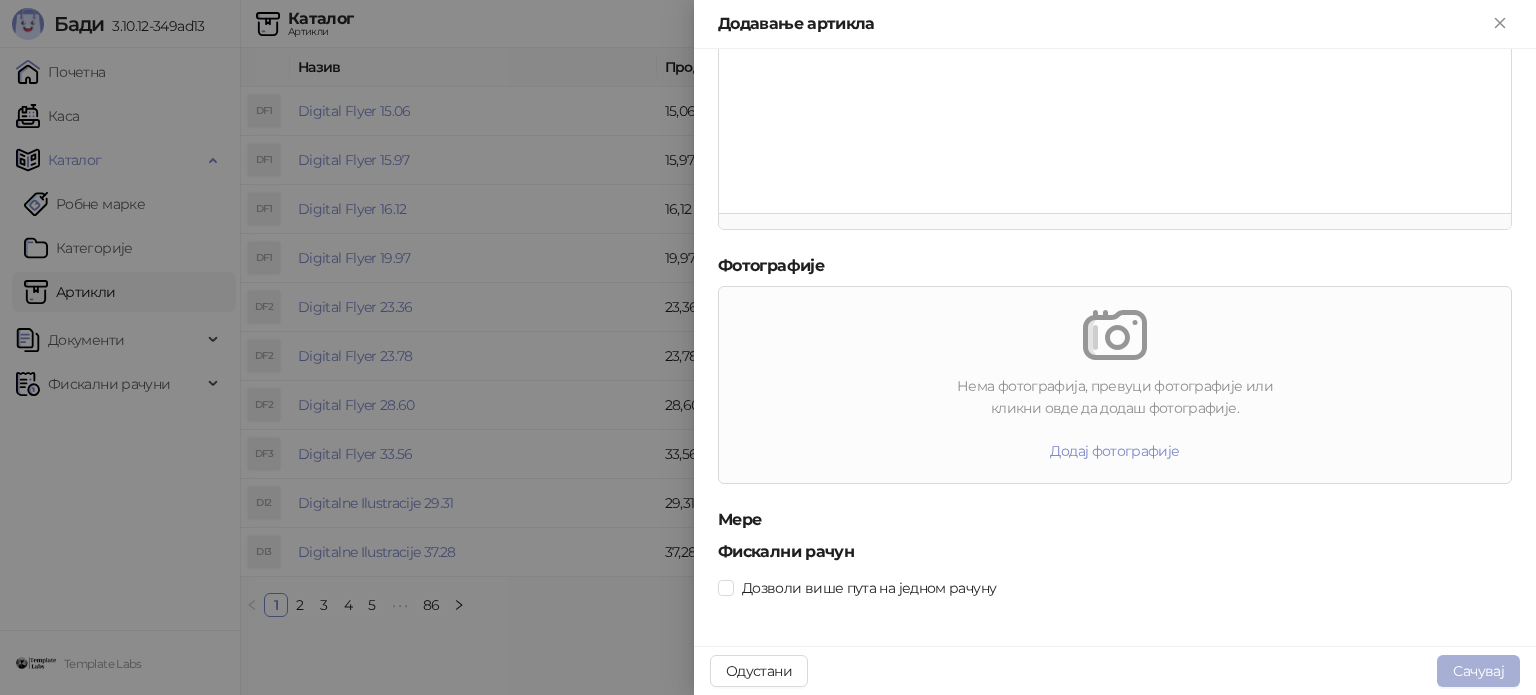 scroll, scrollTop: 588, scrollLeft: 0, axis: vertical 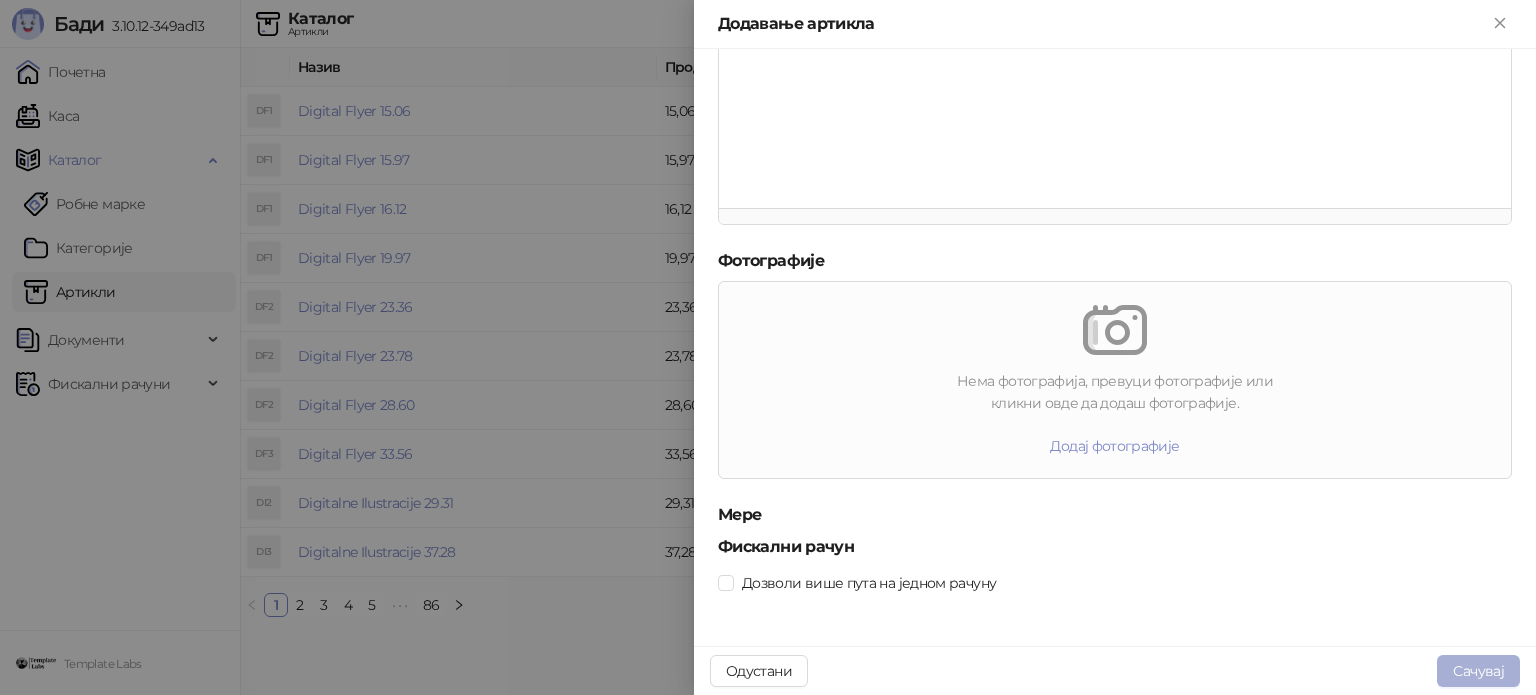 click on "Сачувај" at bounding box center (1478, 671) 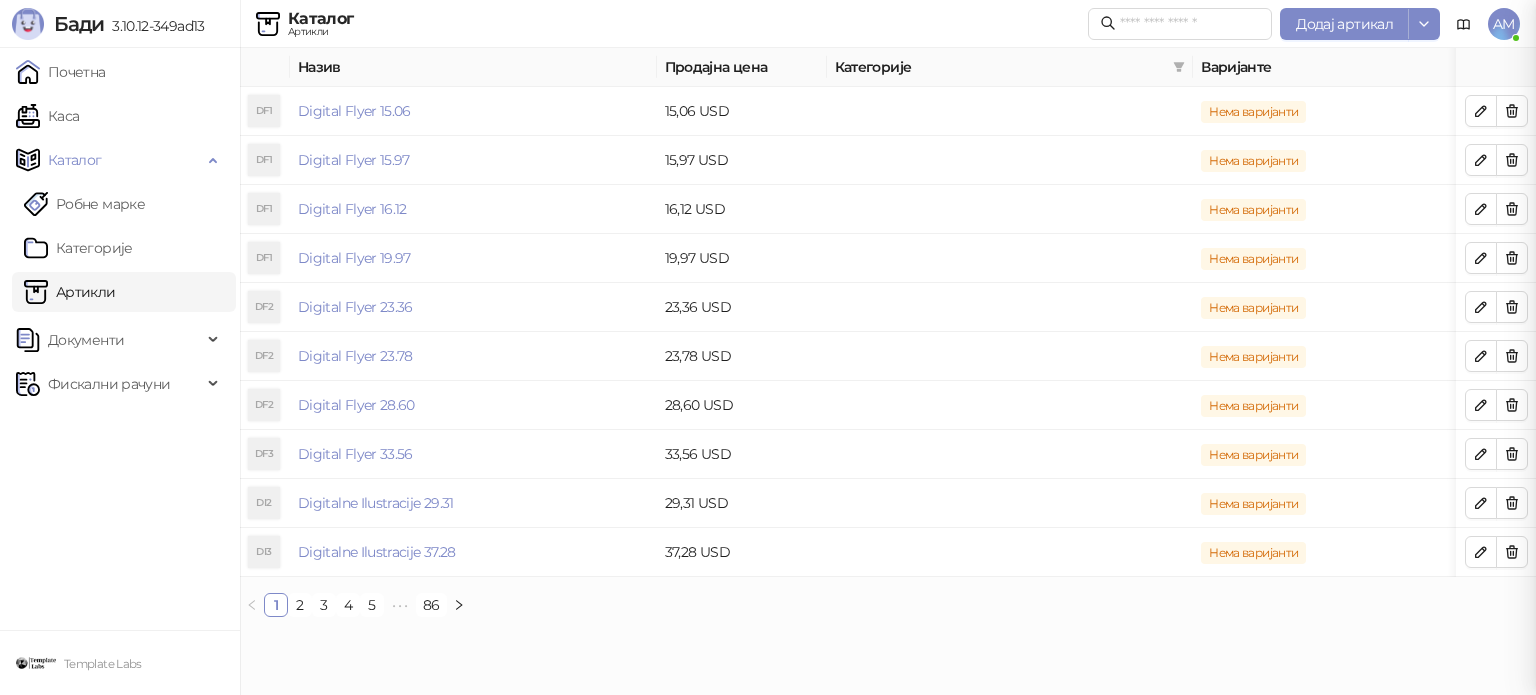 scroll, scrollTop: 0, scrollLeft: 0, axis: both 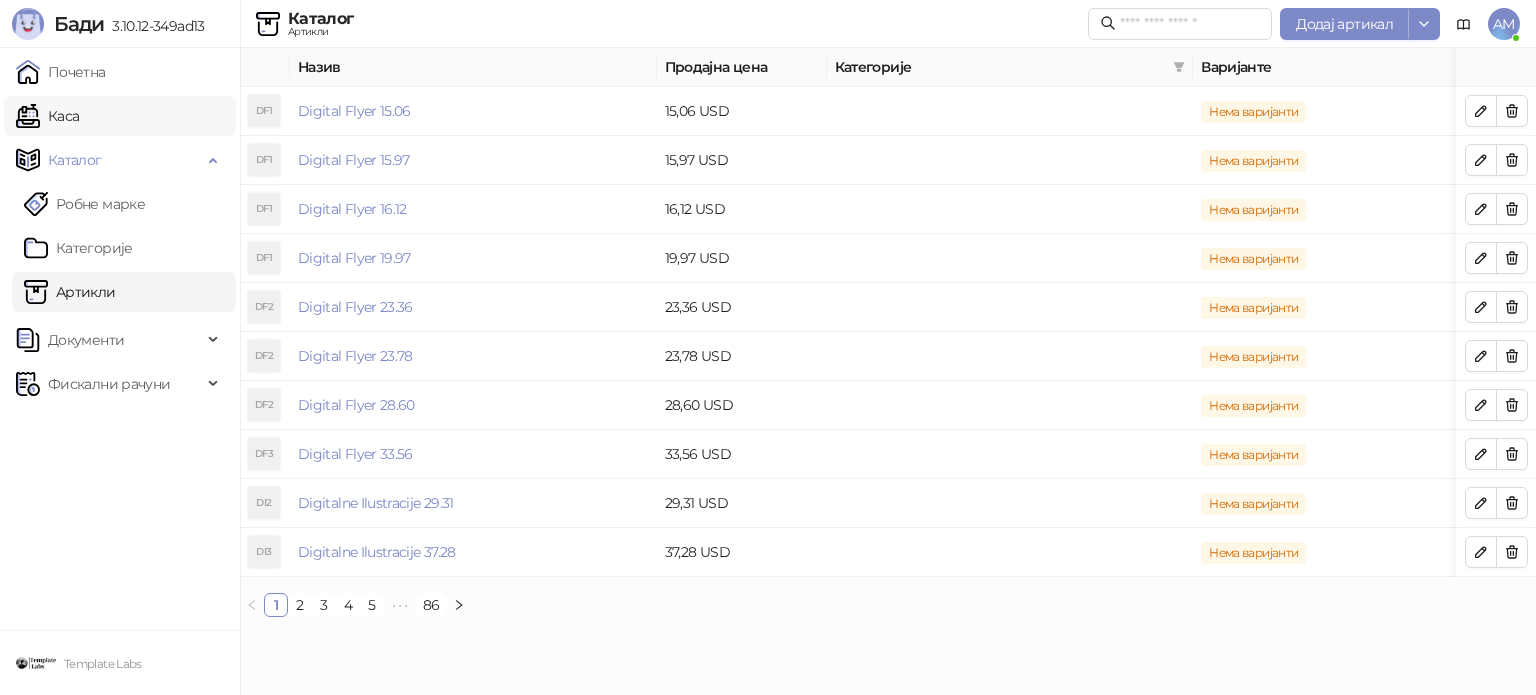 click on "Каса" at bounding box center (47, 116) 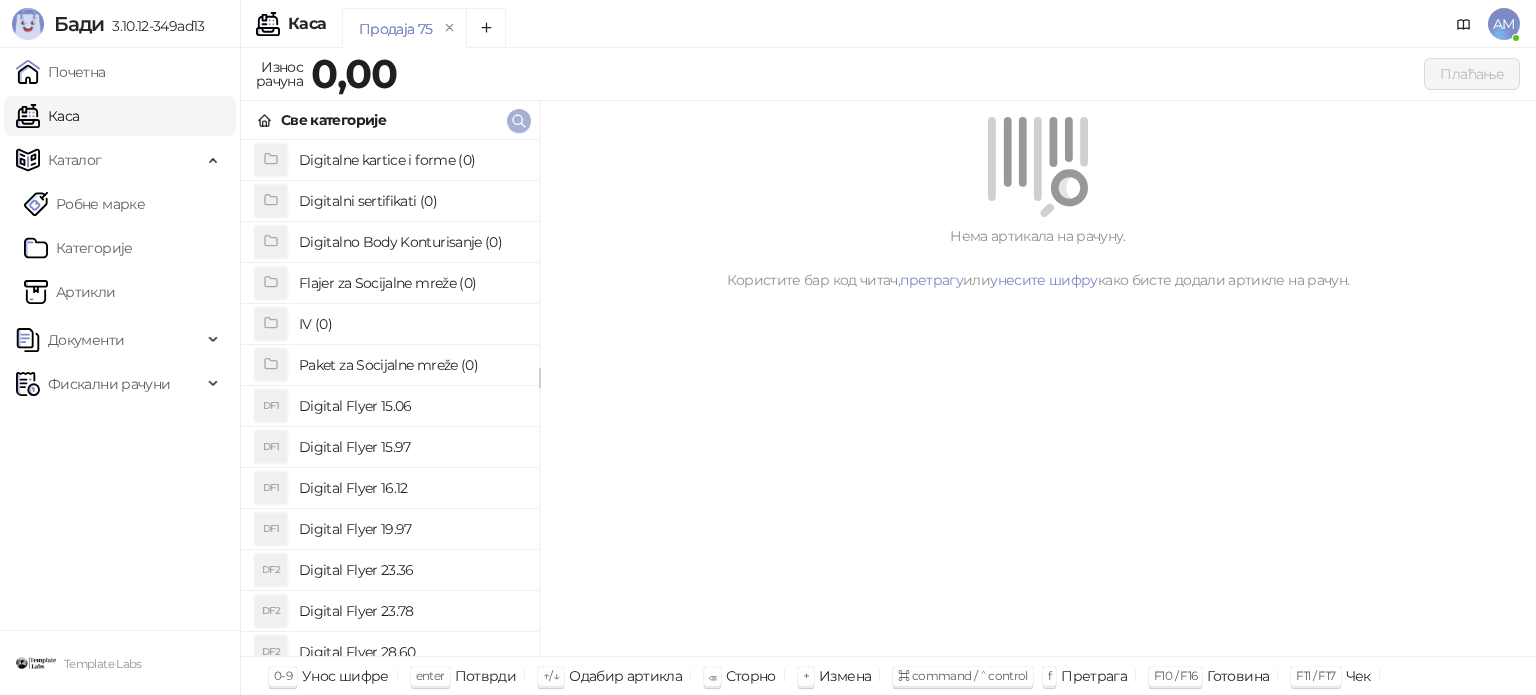 click at bounding box center (519, 121) 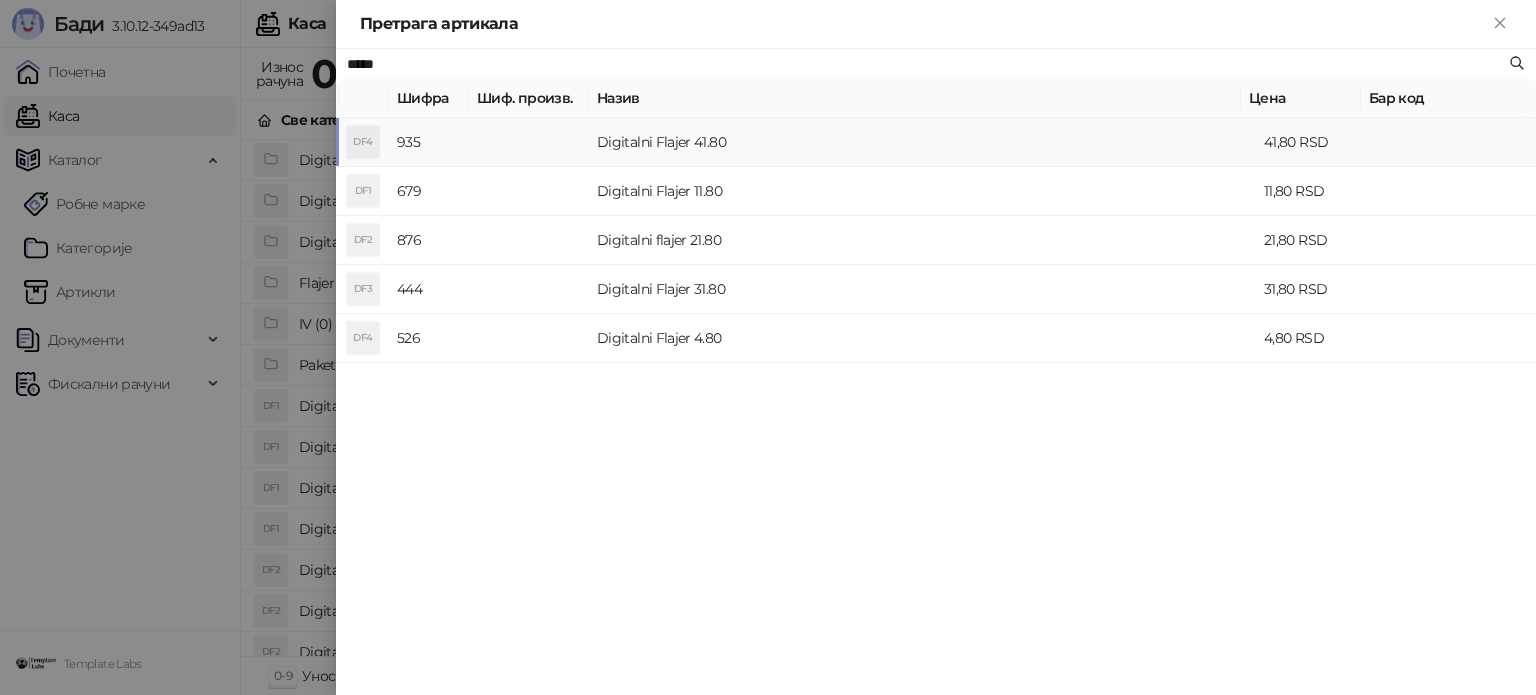 type on "*****" 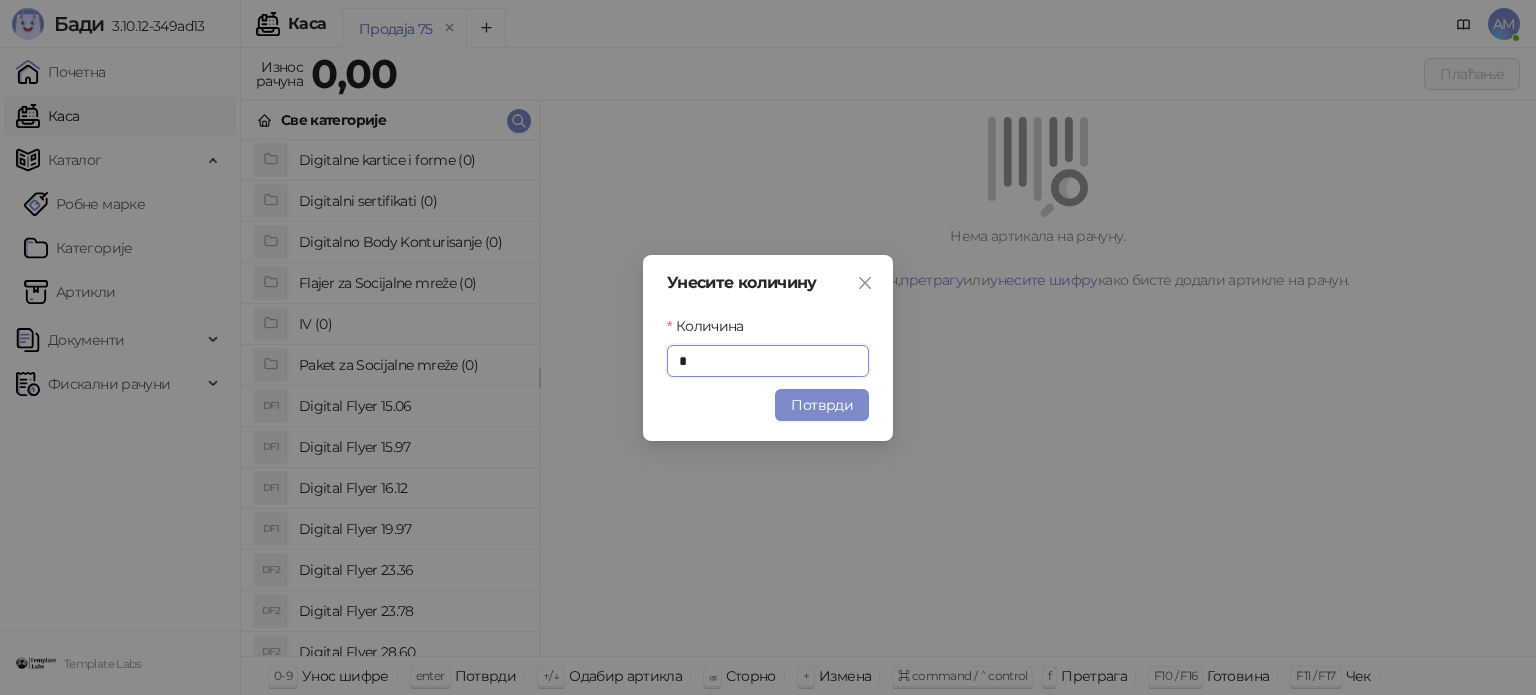 drag, startPoint x: 798, startPoint y: 403, endPoint x: 844, endPoint y: 386, distance: 49.0408 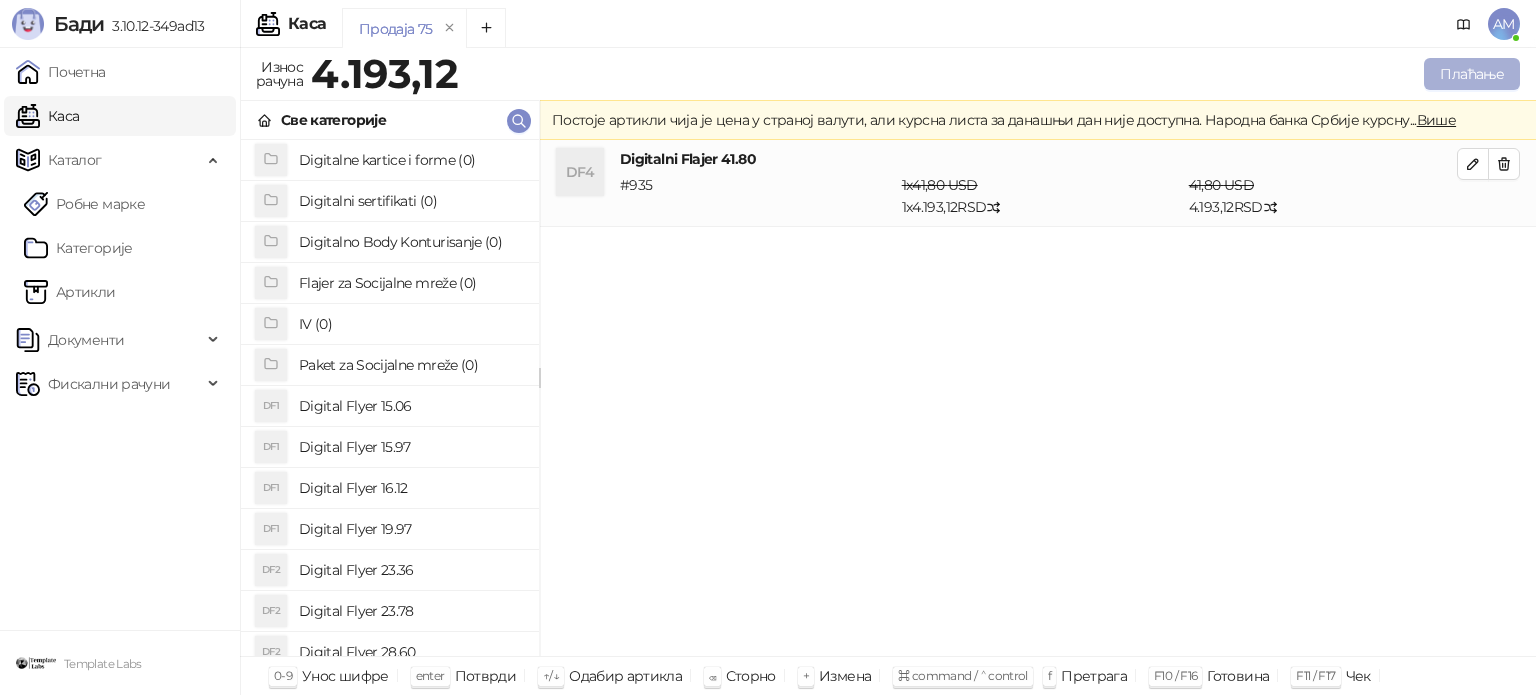 click on "Плаћање" at bounding box center [1472, 74] 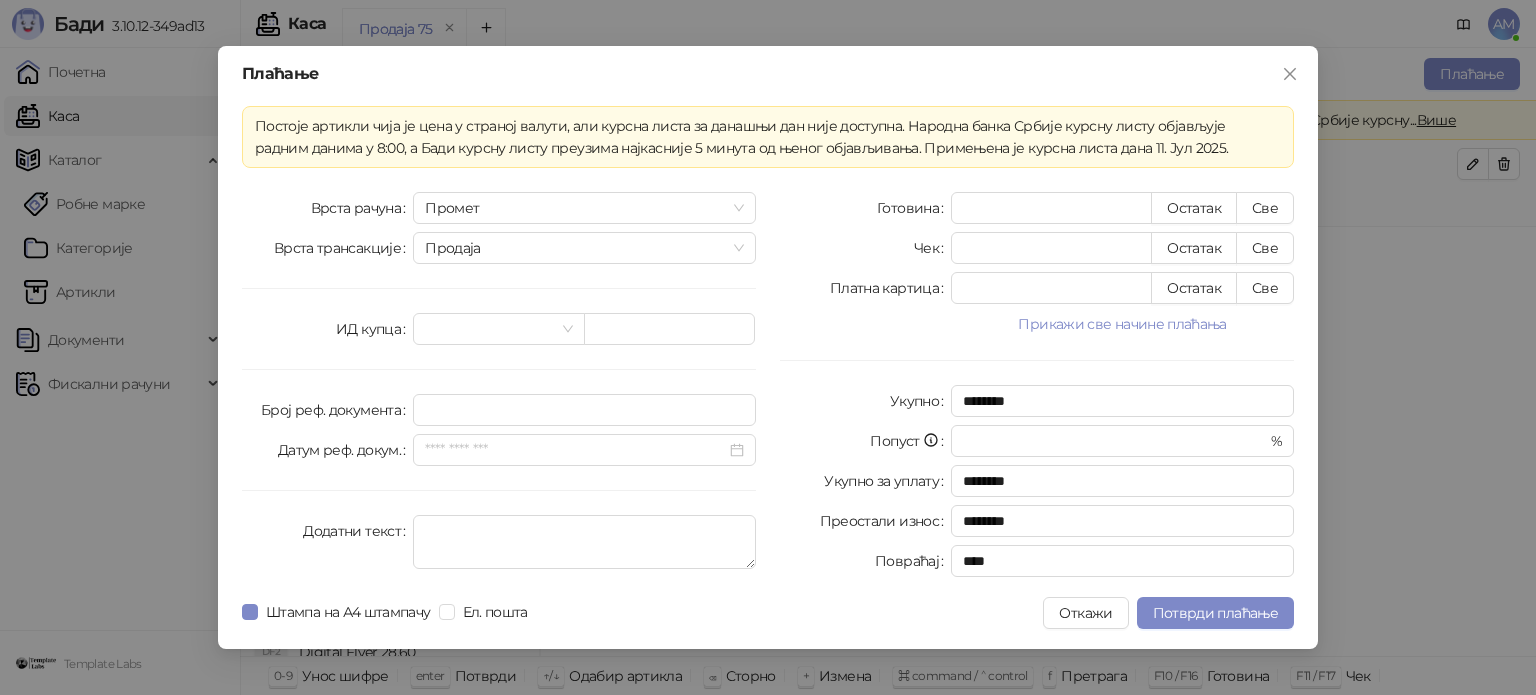 click on "Прикажи све начине плаћања" at bounding box center [1122, 324] 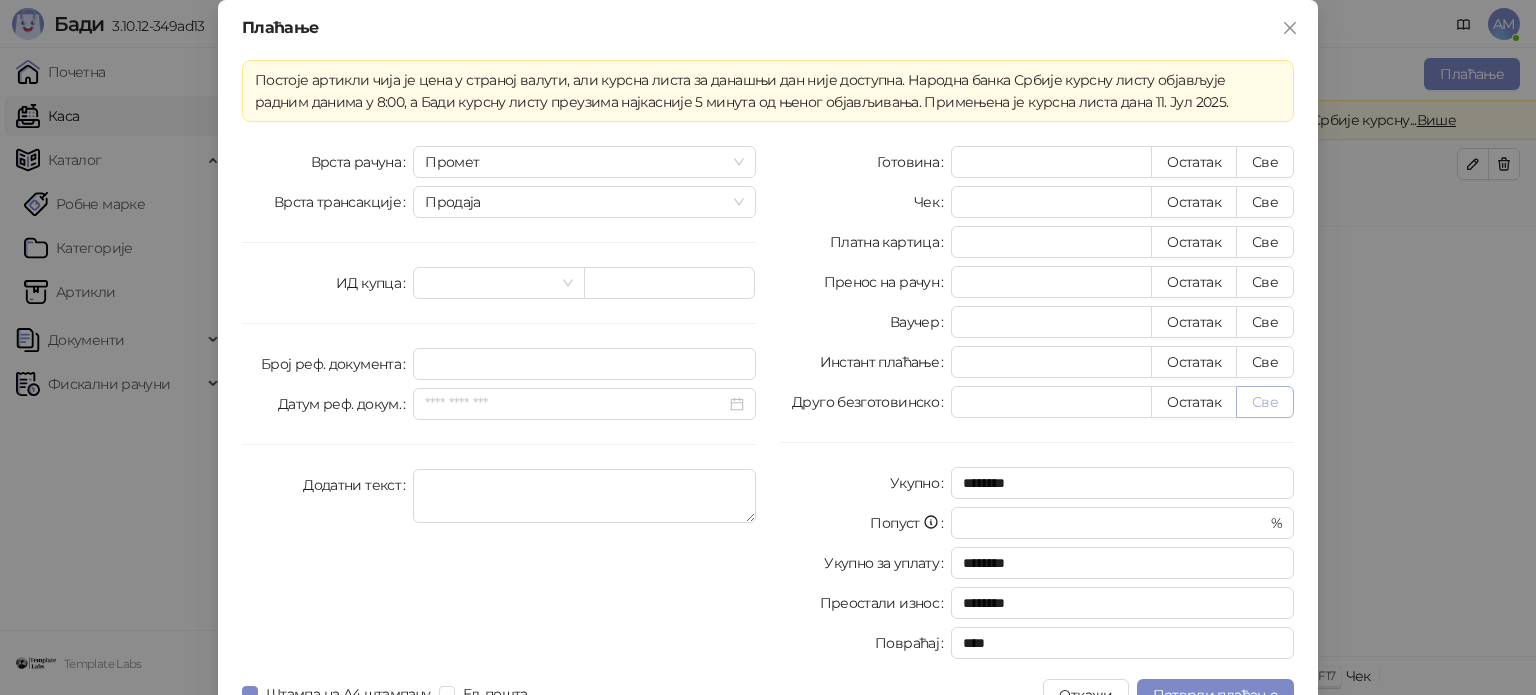 click on "Све" at bounding box center (1265, 402) 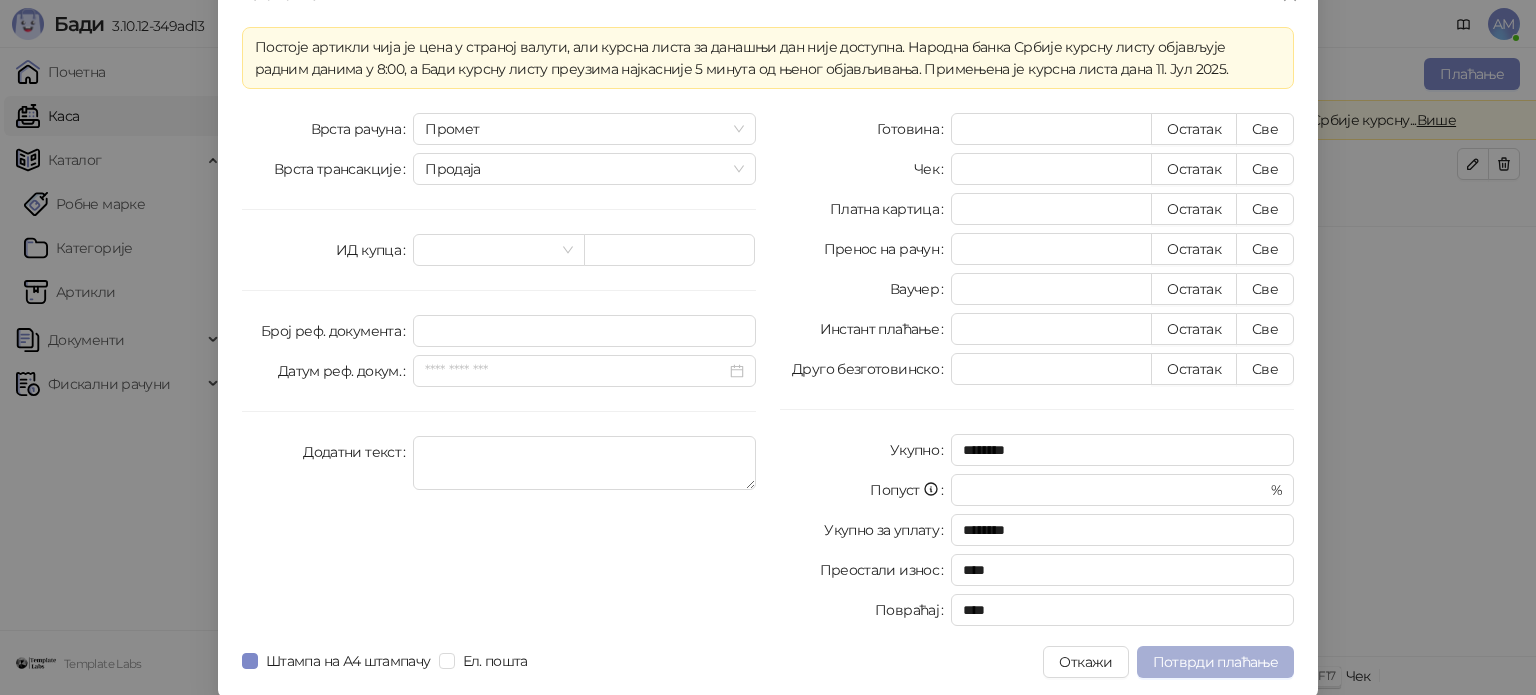 scroll, scrollTop: 35, scrollLeft: 0, axis: vertical 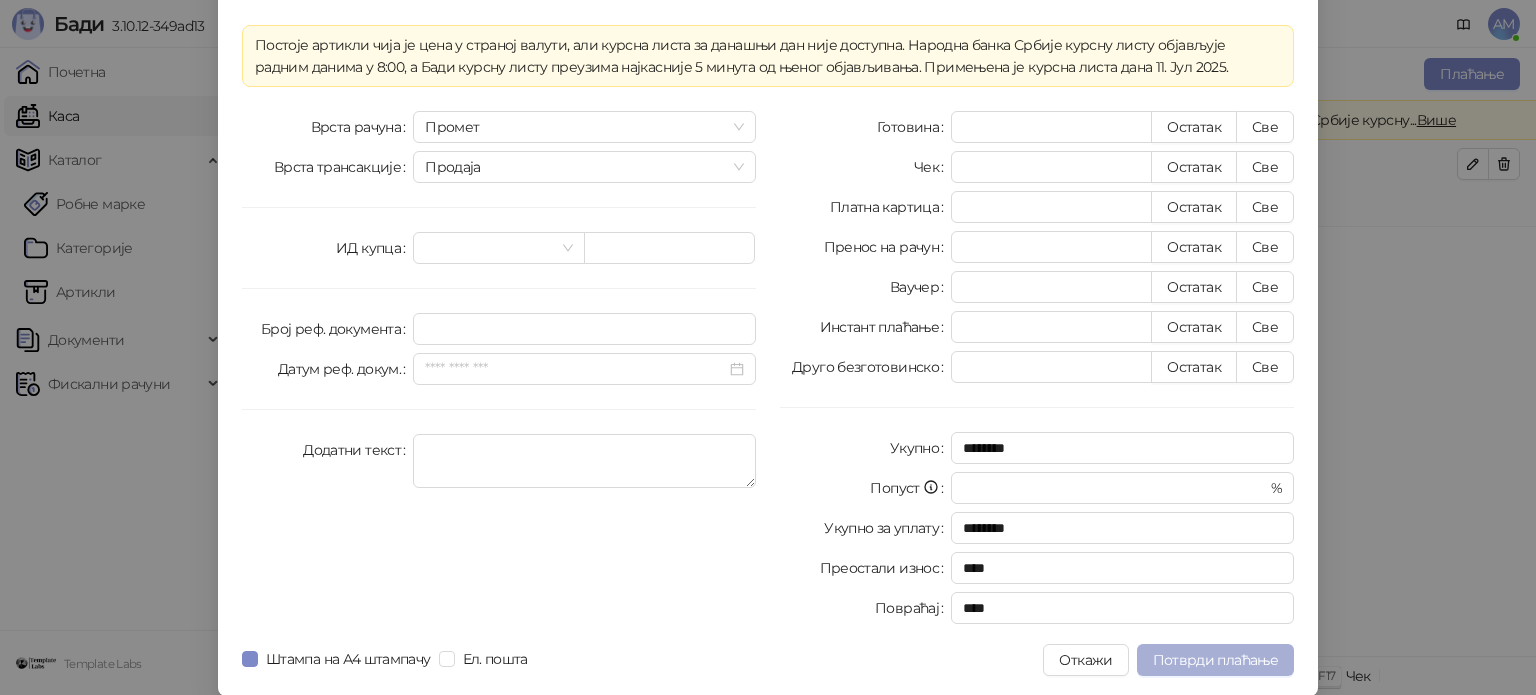 click on "Потврди плаћање" at bounding box center [1215, 660] 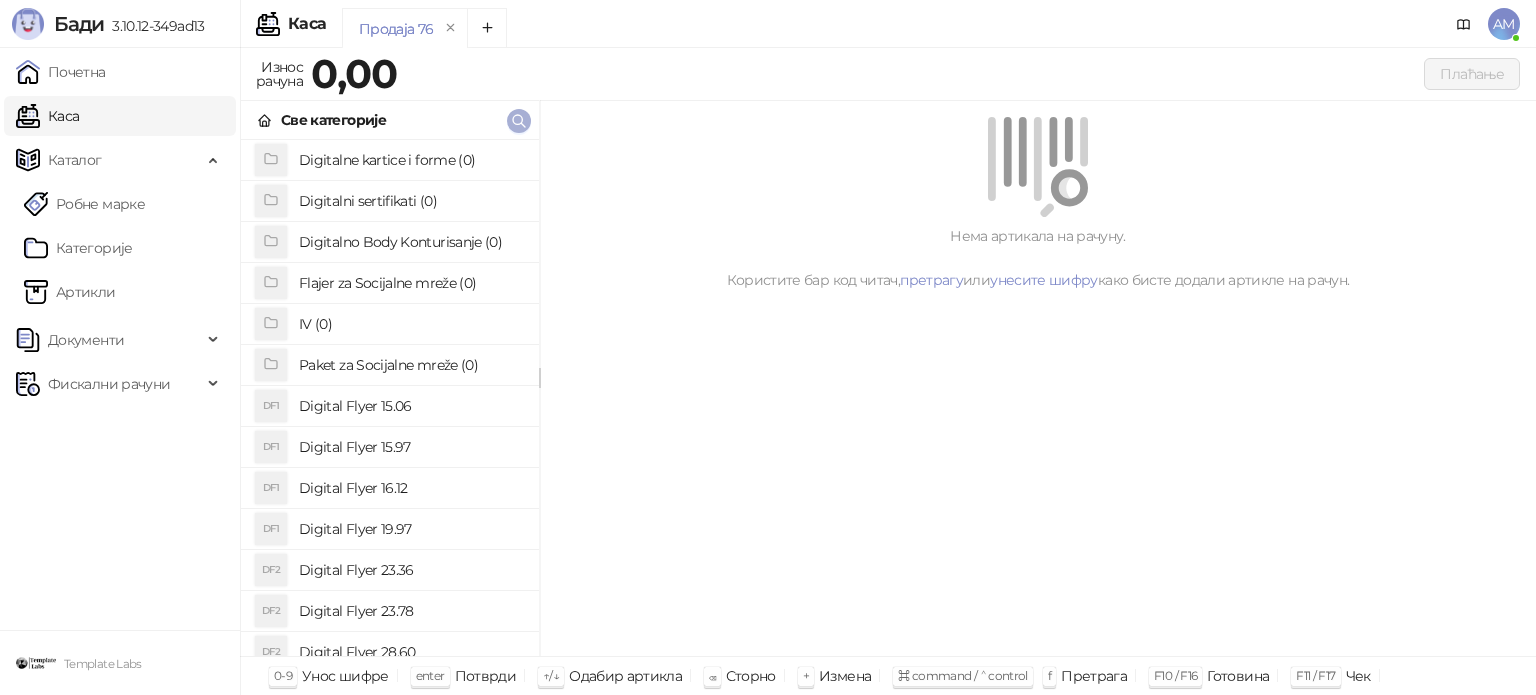 click at bounding box center [519, 121] 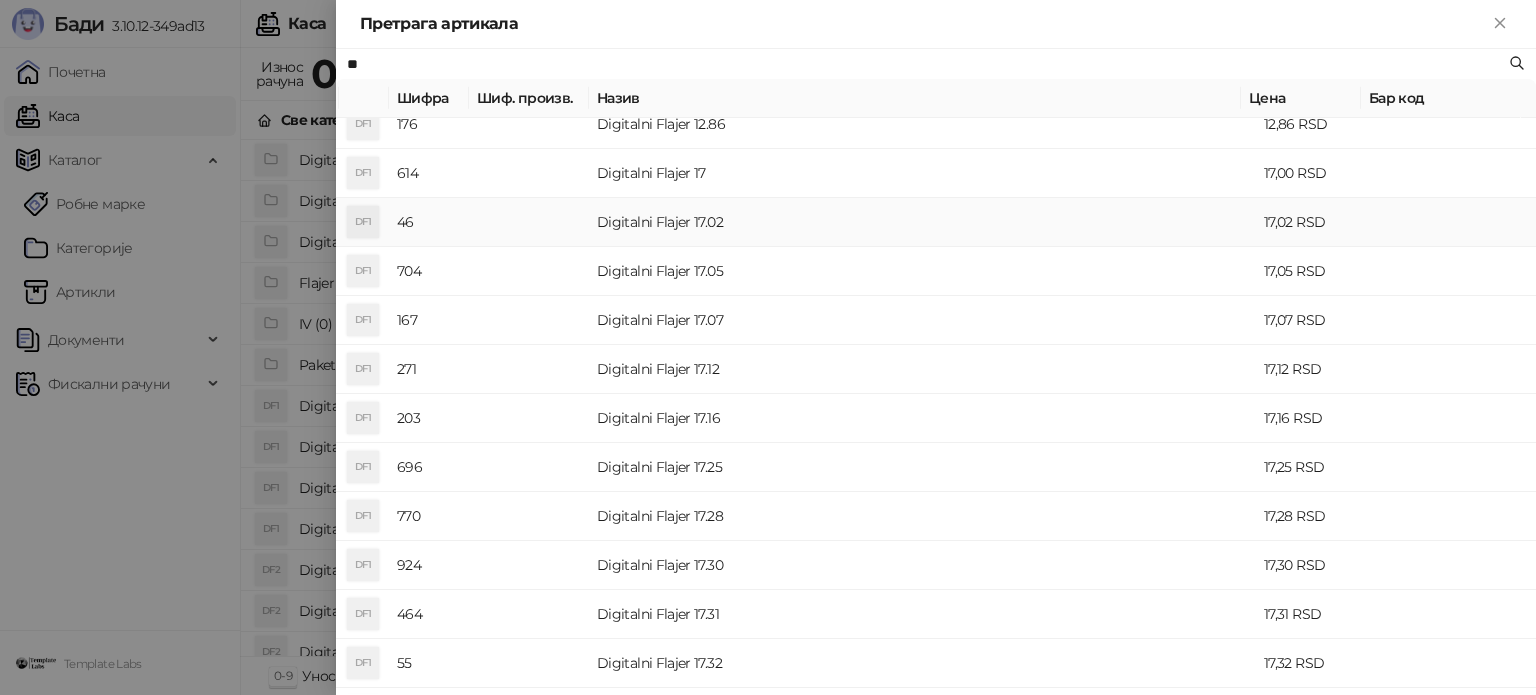 scroll, scrollTop: 200, scrollLeft: 0, axis: vertical 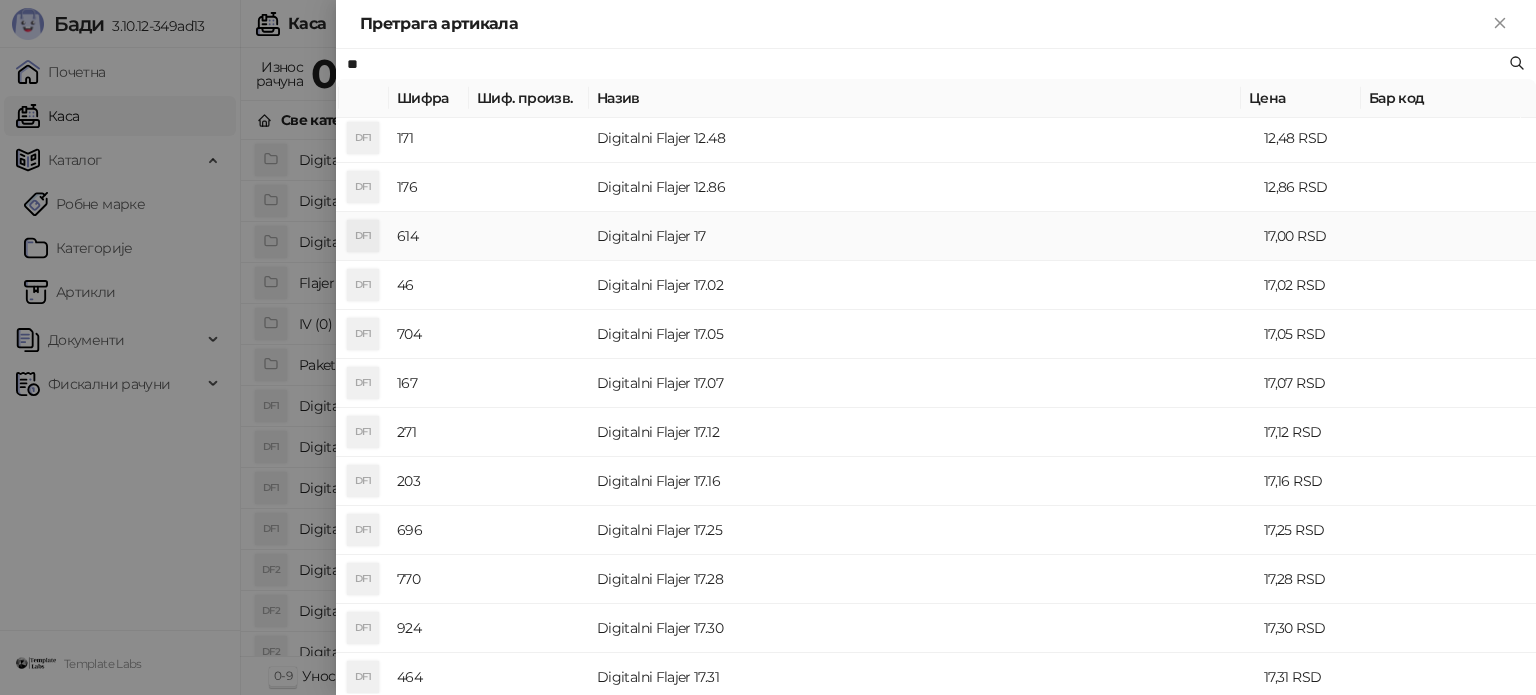 type on "**" 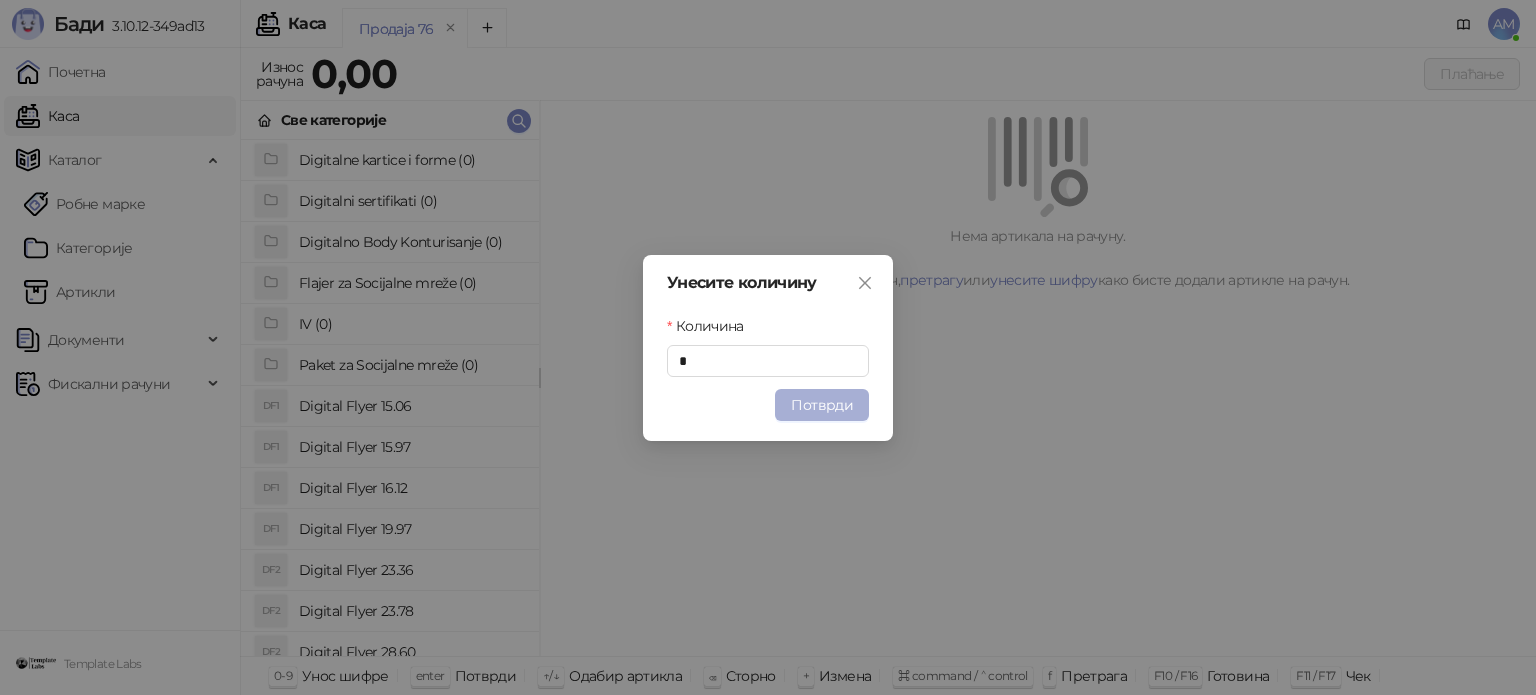 click on "Потврди" at bounding box center (822, 405) 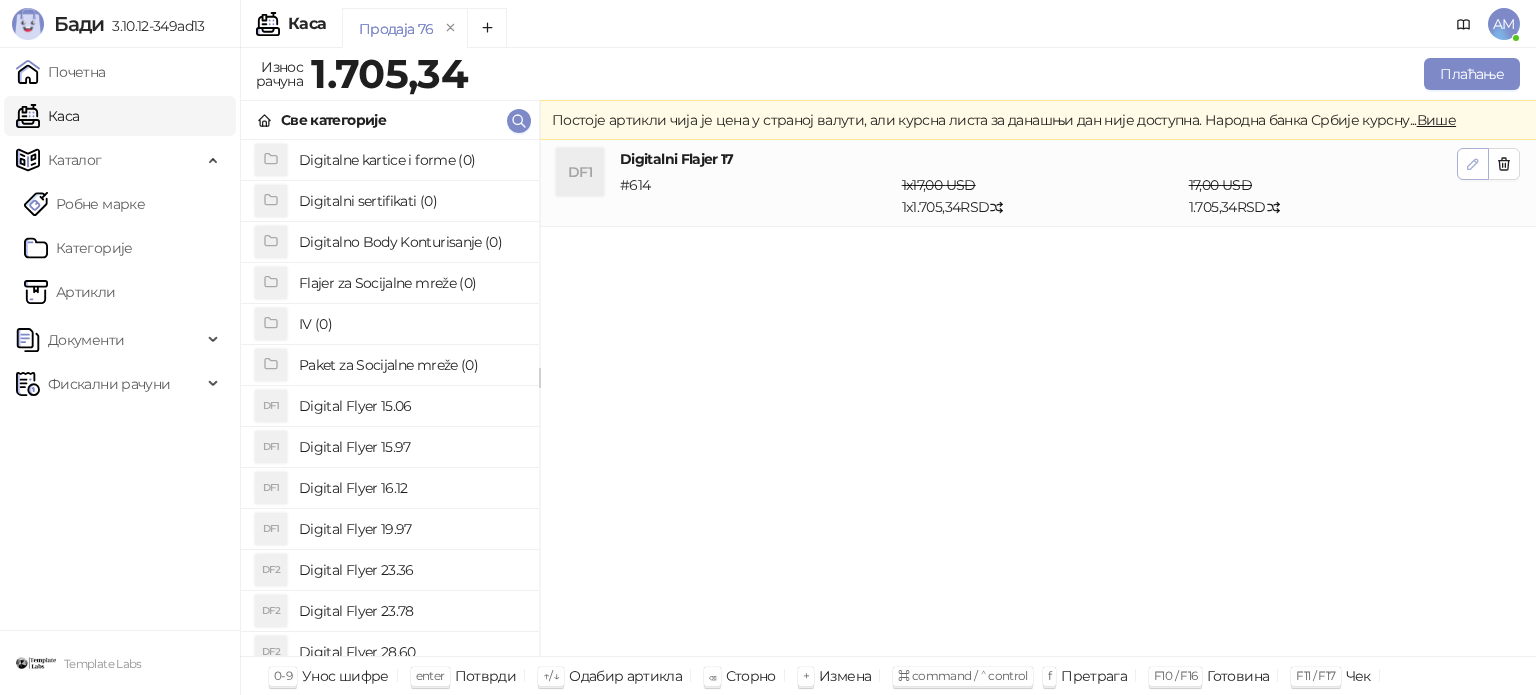 click at bounding box center [1473, 164] 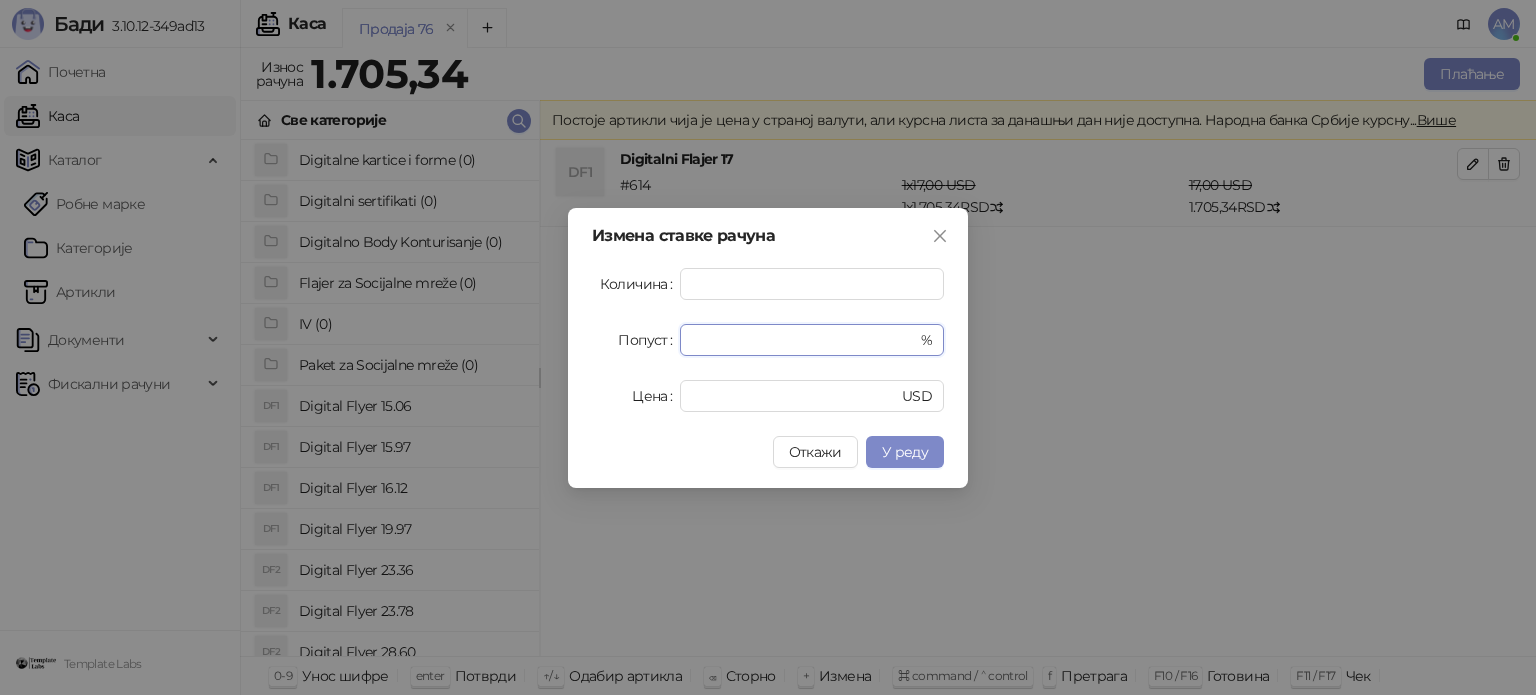 drag, startPoint x: 680, startPoint y: 334, endPoint x: 658, endPoint y: 330, distance: 22.36068 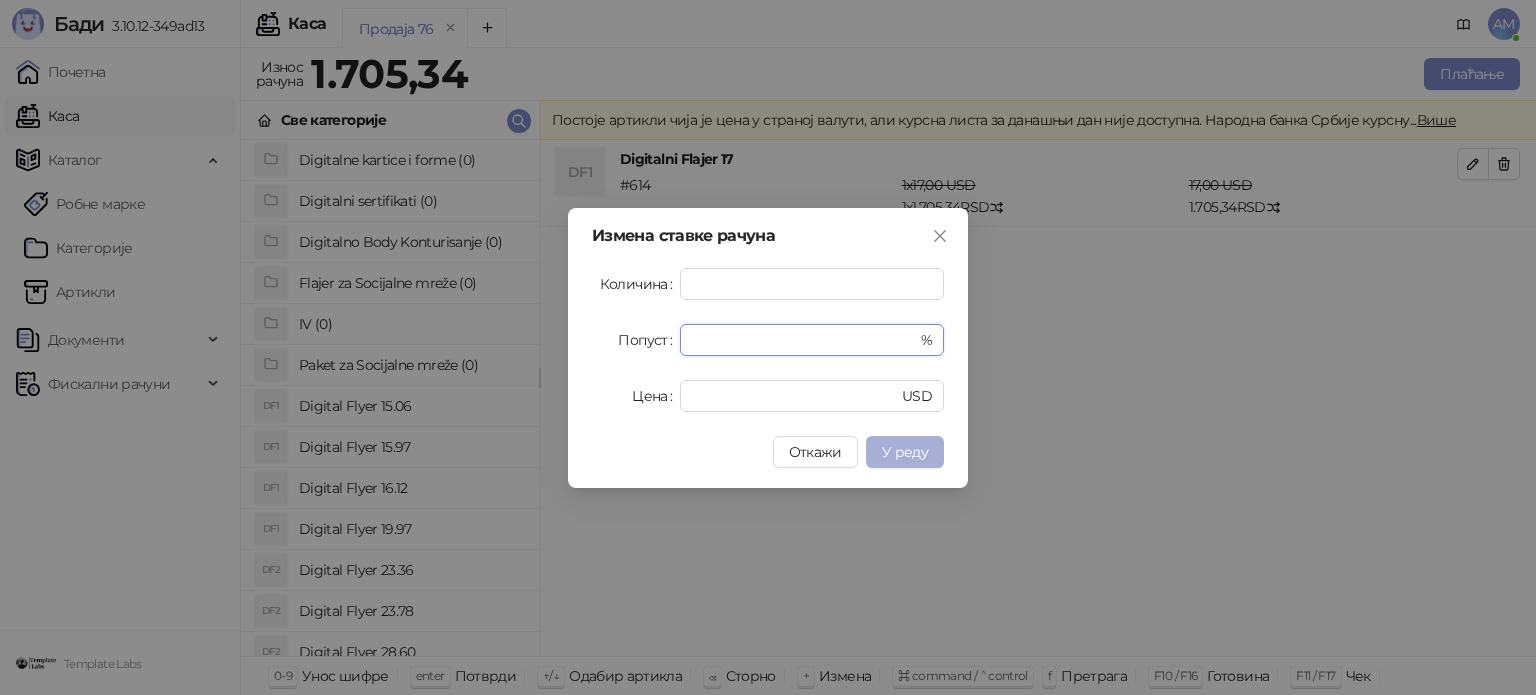 type on "**" 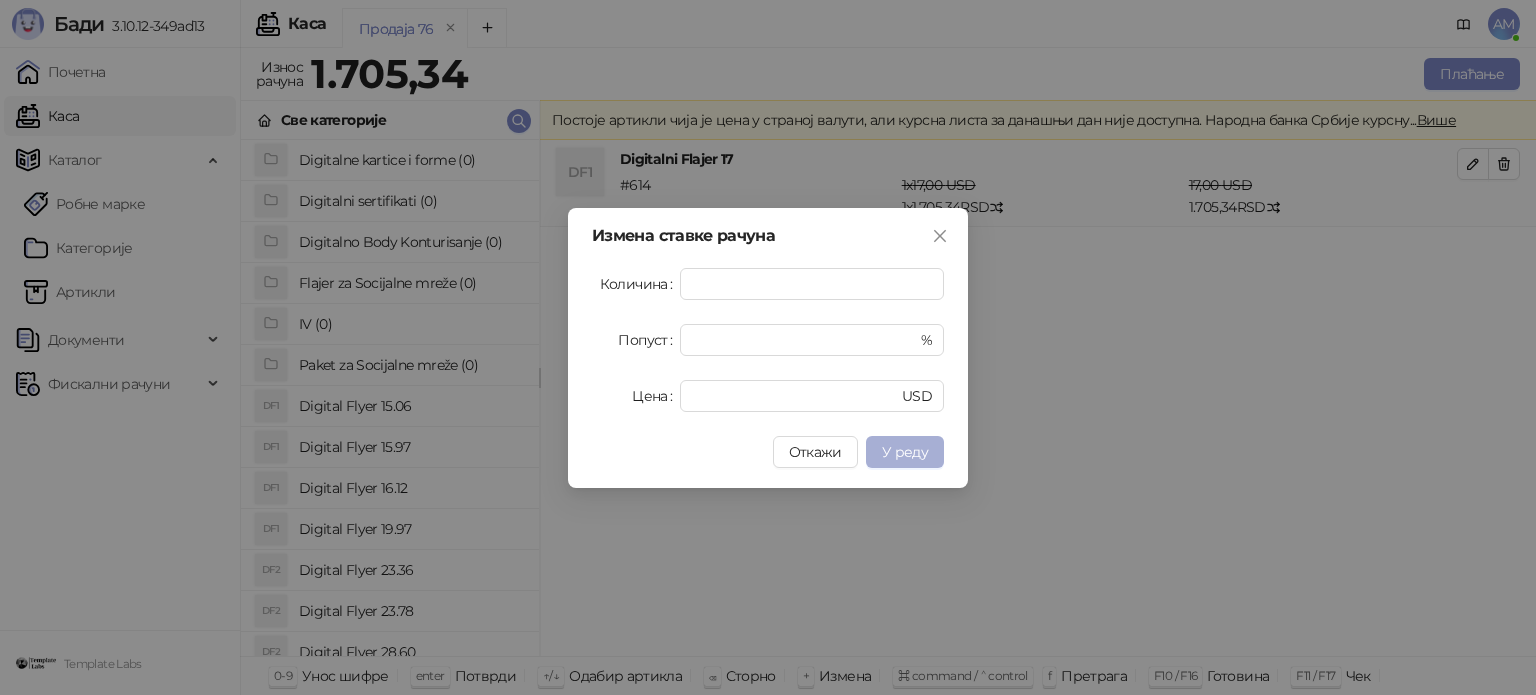 click on "У реду" at bounding box center [905, 452] 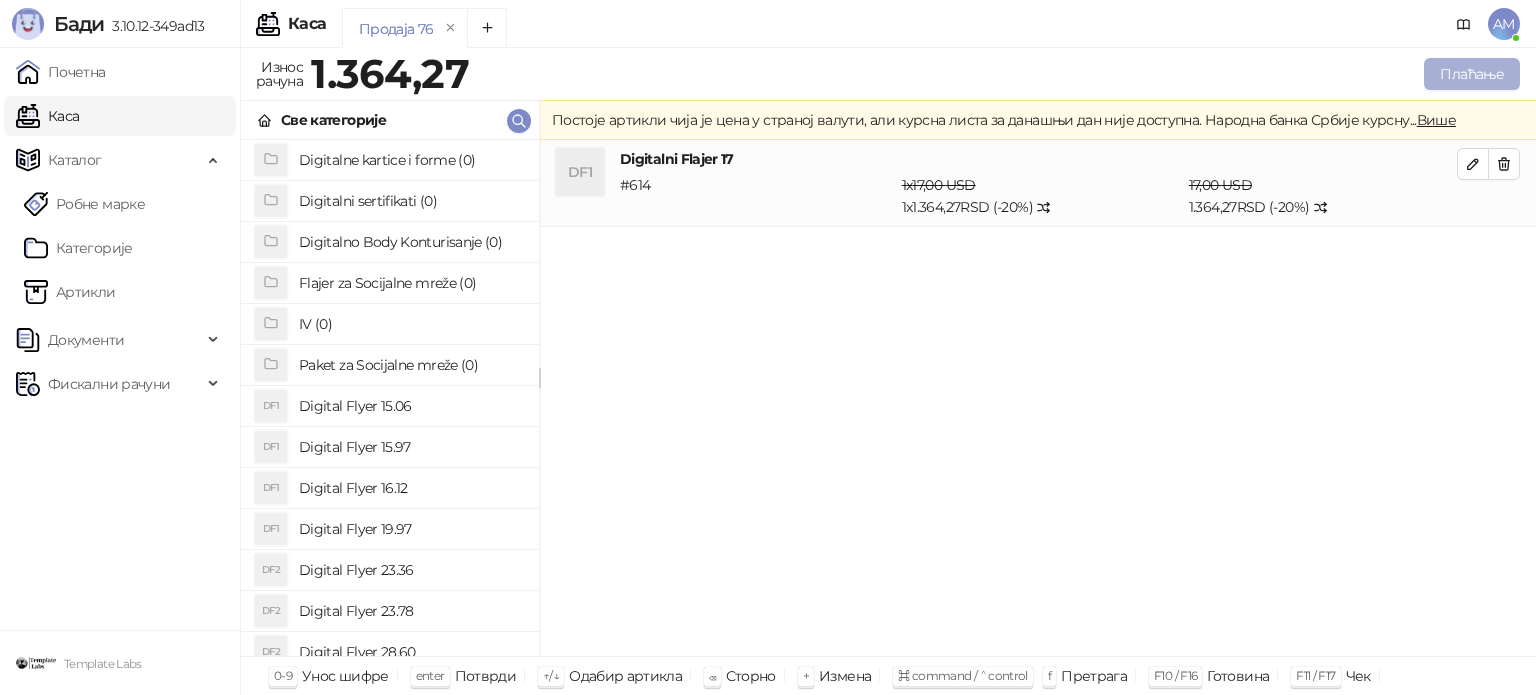 click on "Плаћање" at bounding box center [1472, 74] 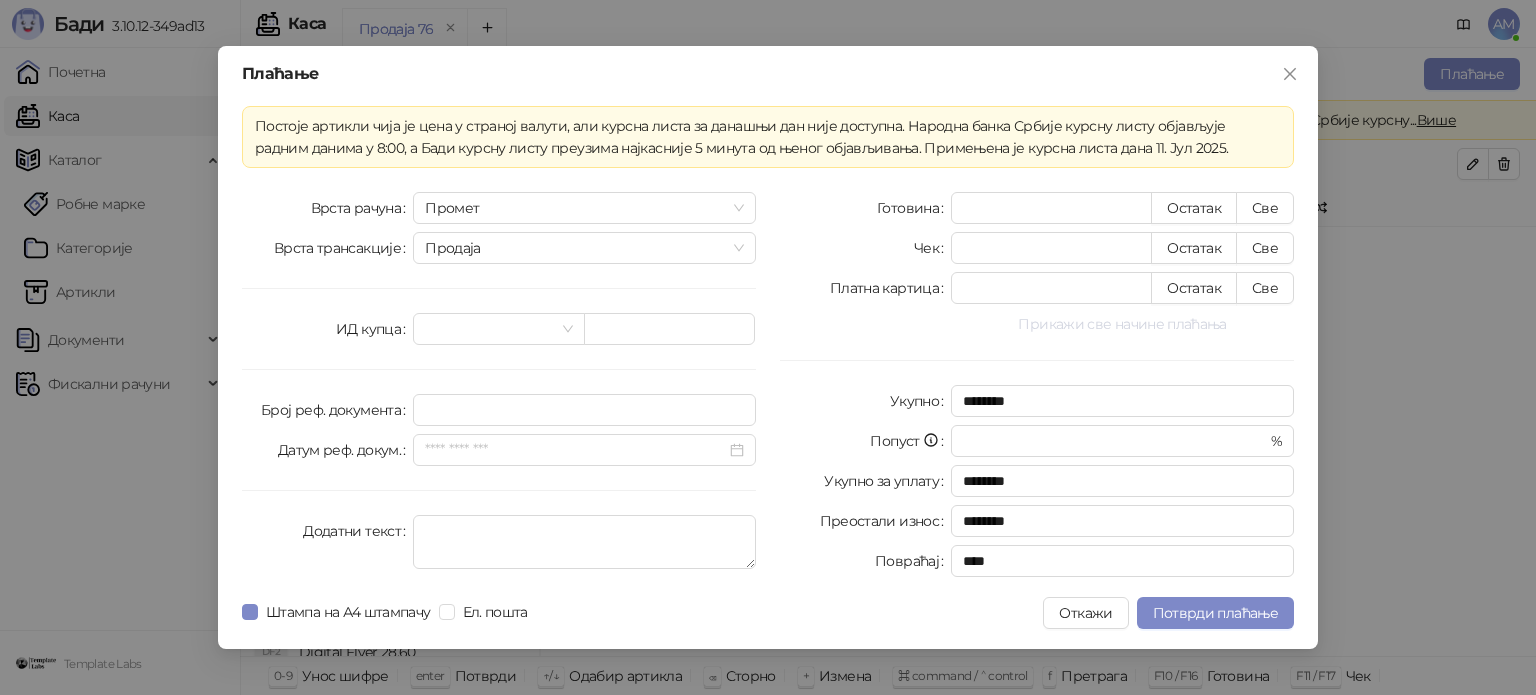 click on "Прикажи све начине плаћања" at bounding box center (1122, 324) 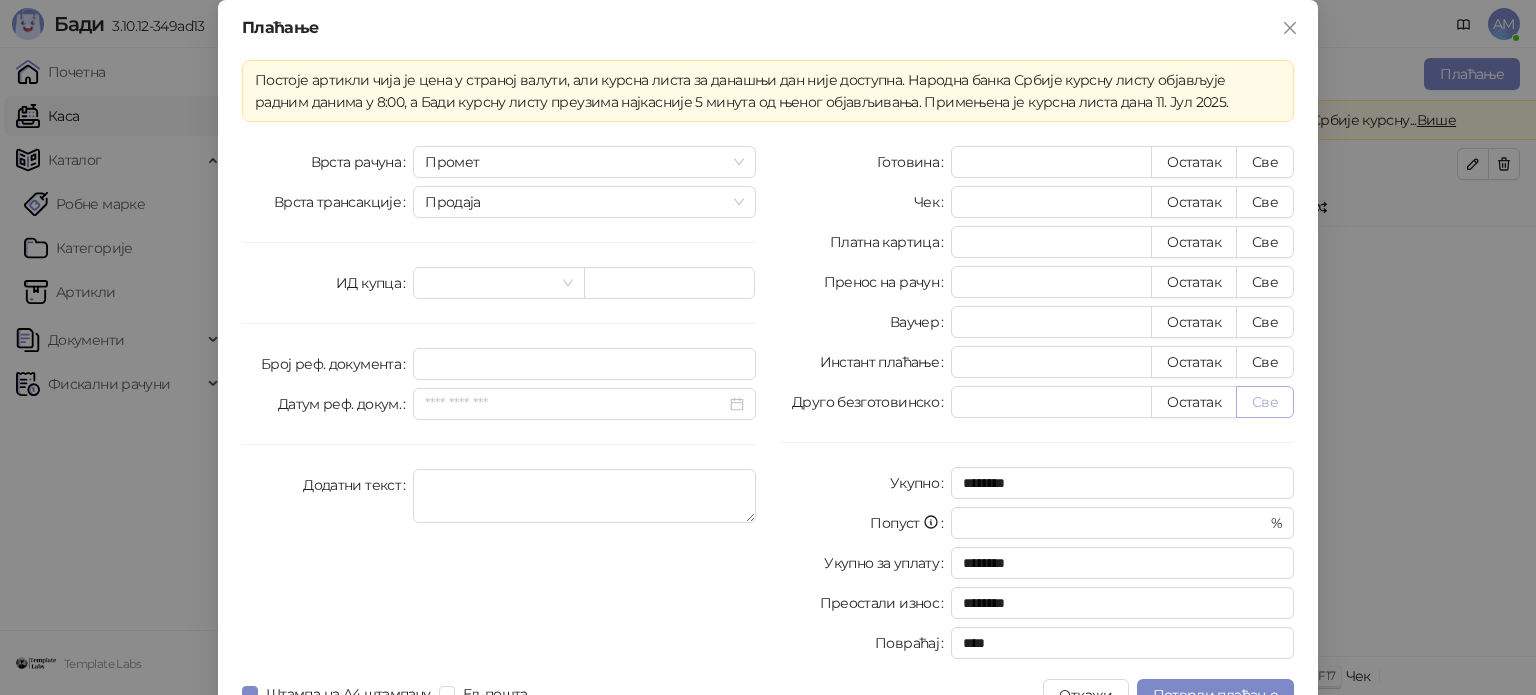 click on "Све" at bounding box center [1265, 402] 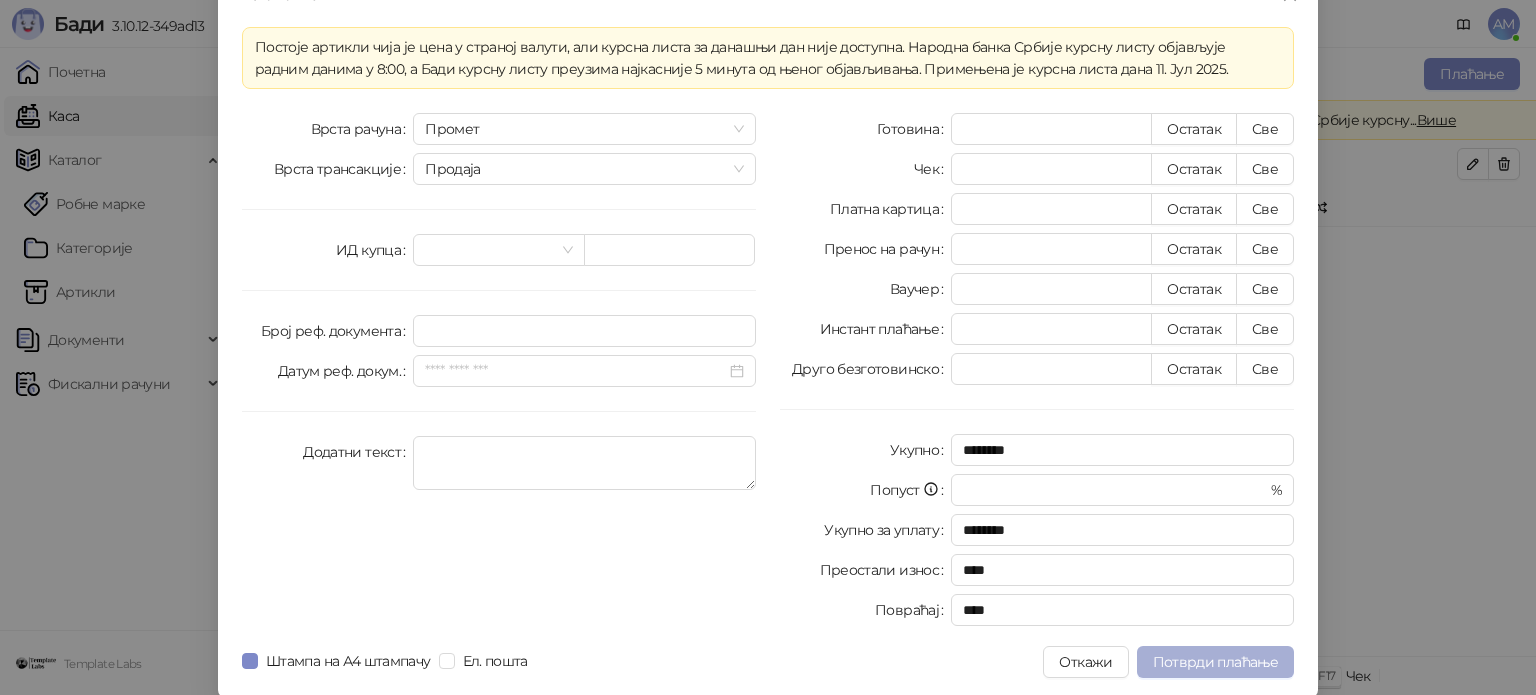scroll, scrollTop: 35, scrollLeft: 0, axis: vertical 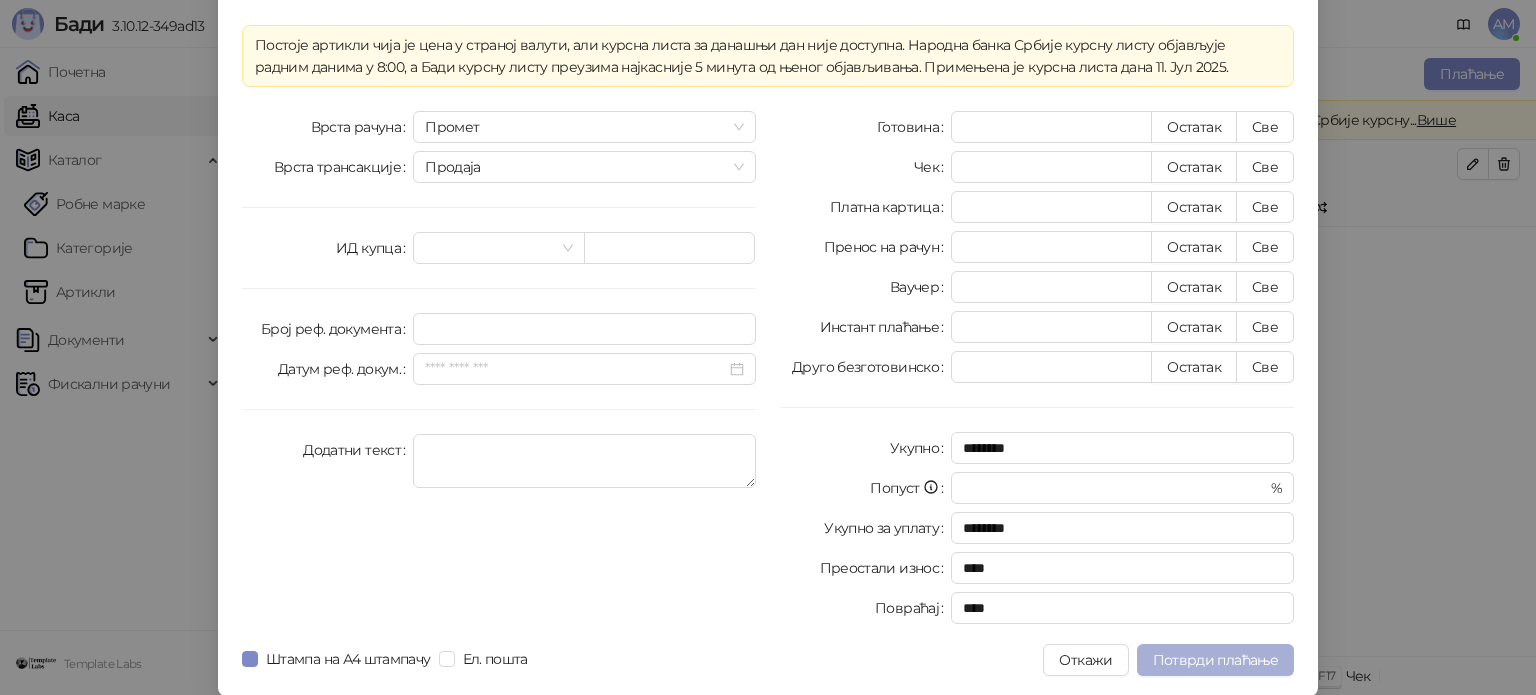 click on "Потврди плаћање" at bounding box center (1215, 660) 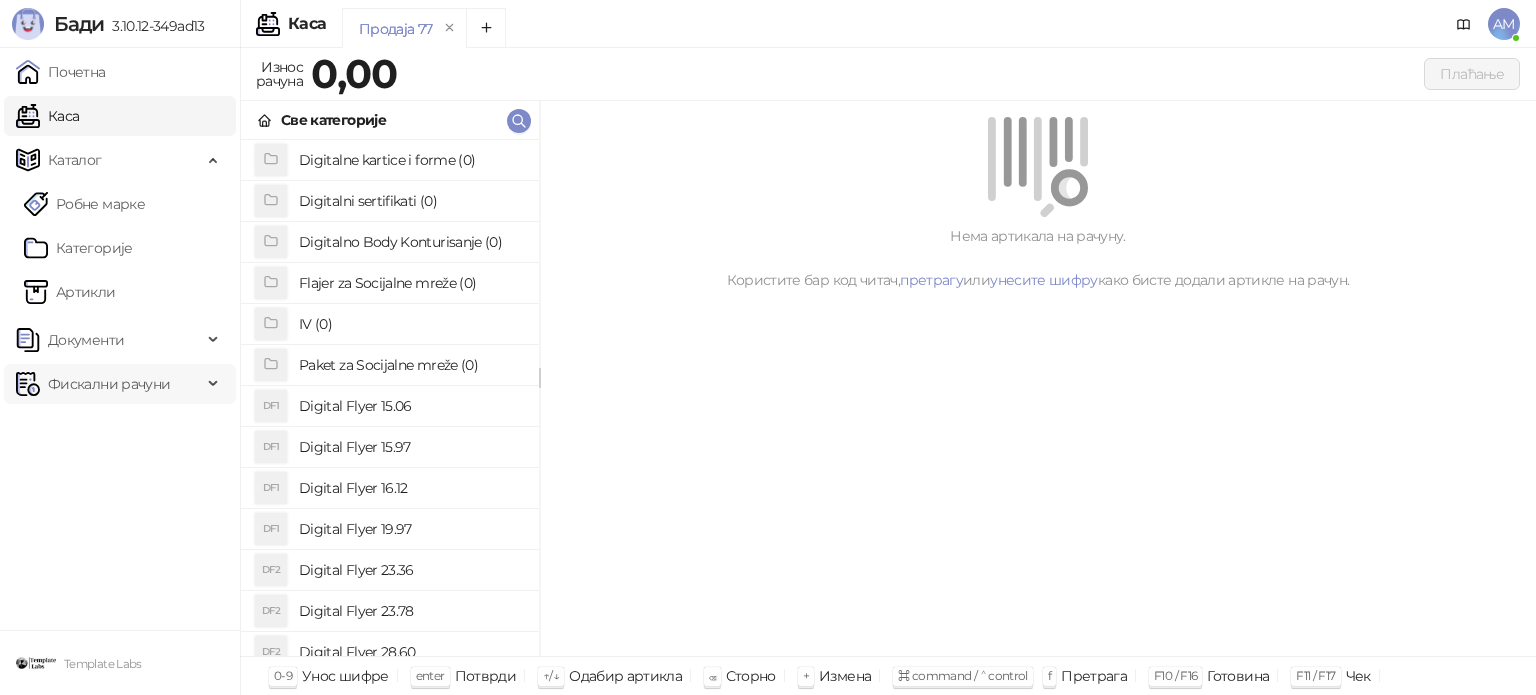 click on "Фискални рачуни" at bounding box center (109, 384) 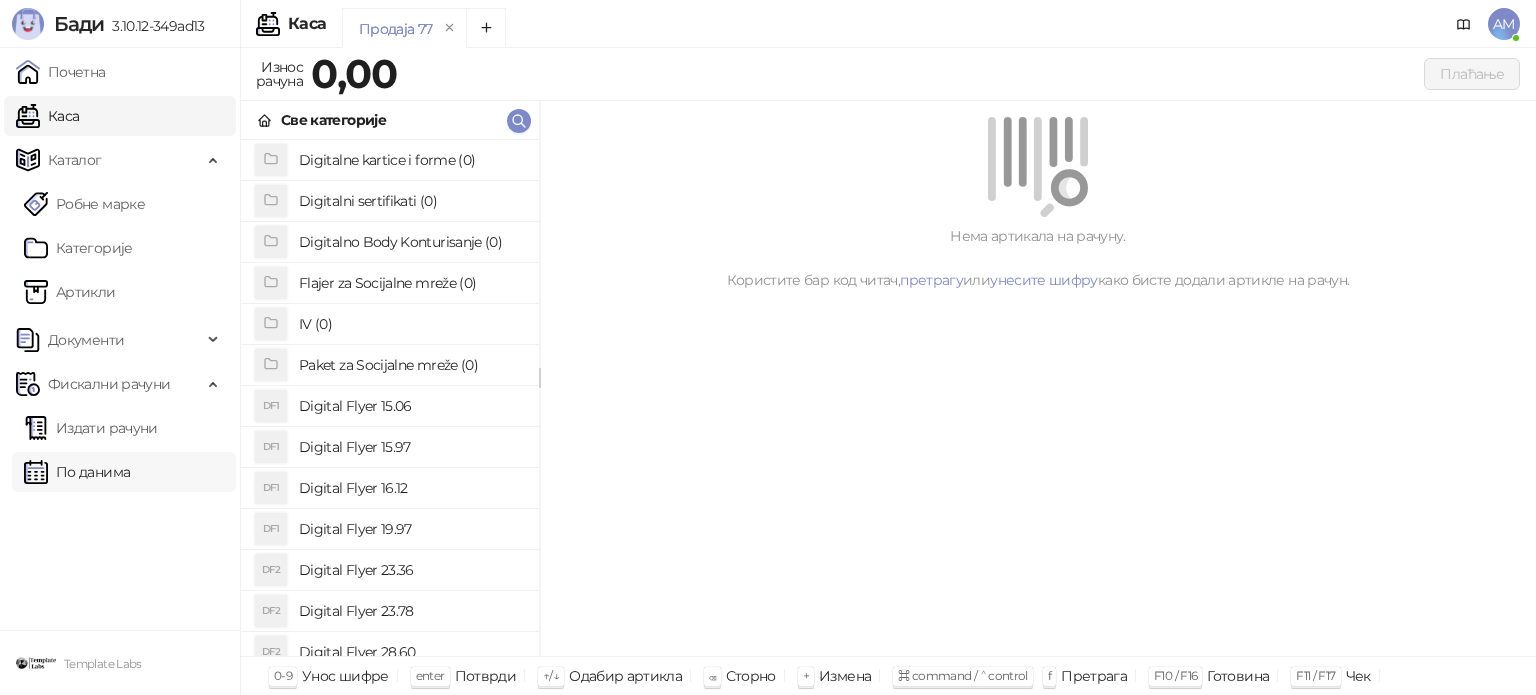 click on "По данима" at bounding box center (77, 472) 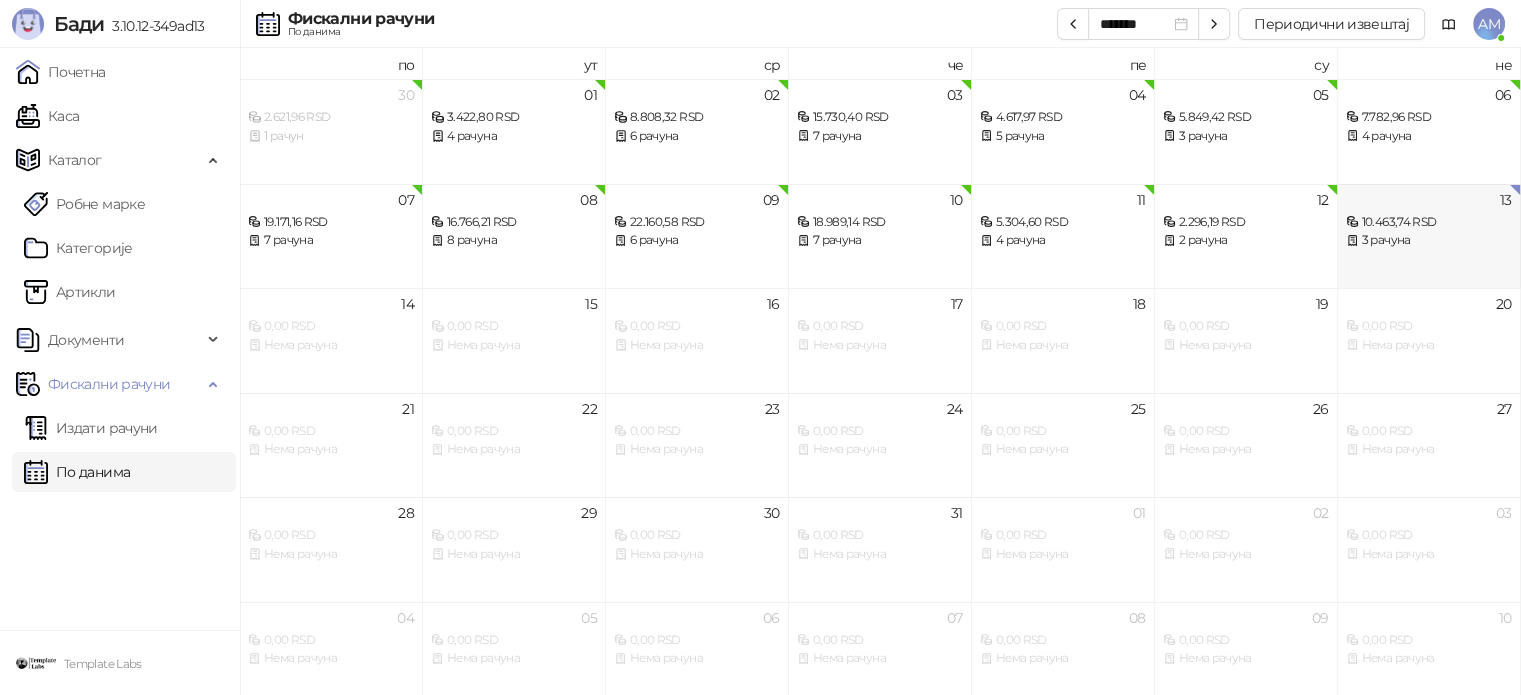 click on "10.463,74 RSD" at bounding box center (1429, 222) 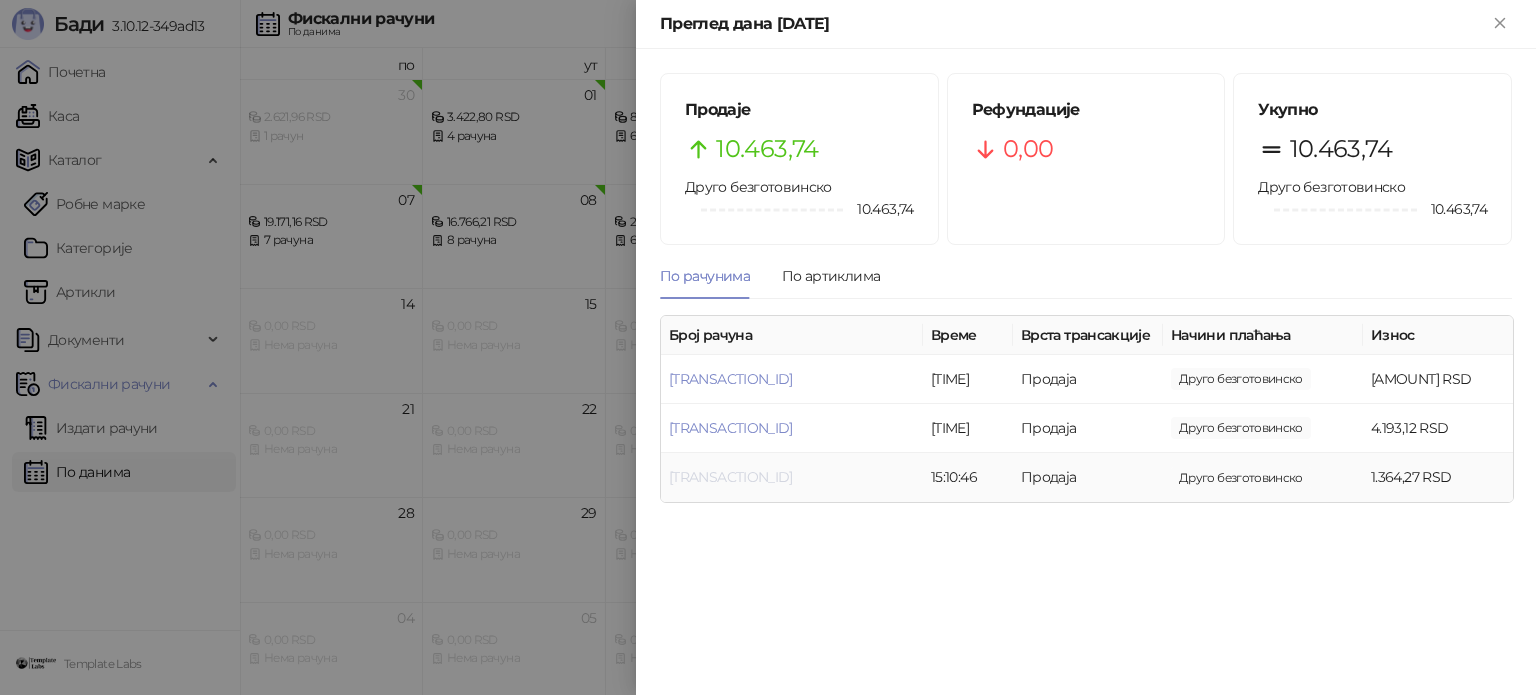 click on "[TRANSACTION_ID]" at bounding box center [731, 477] 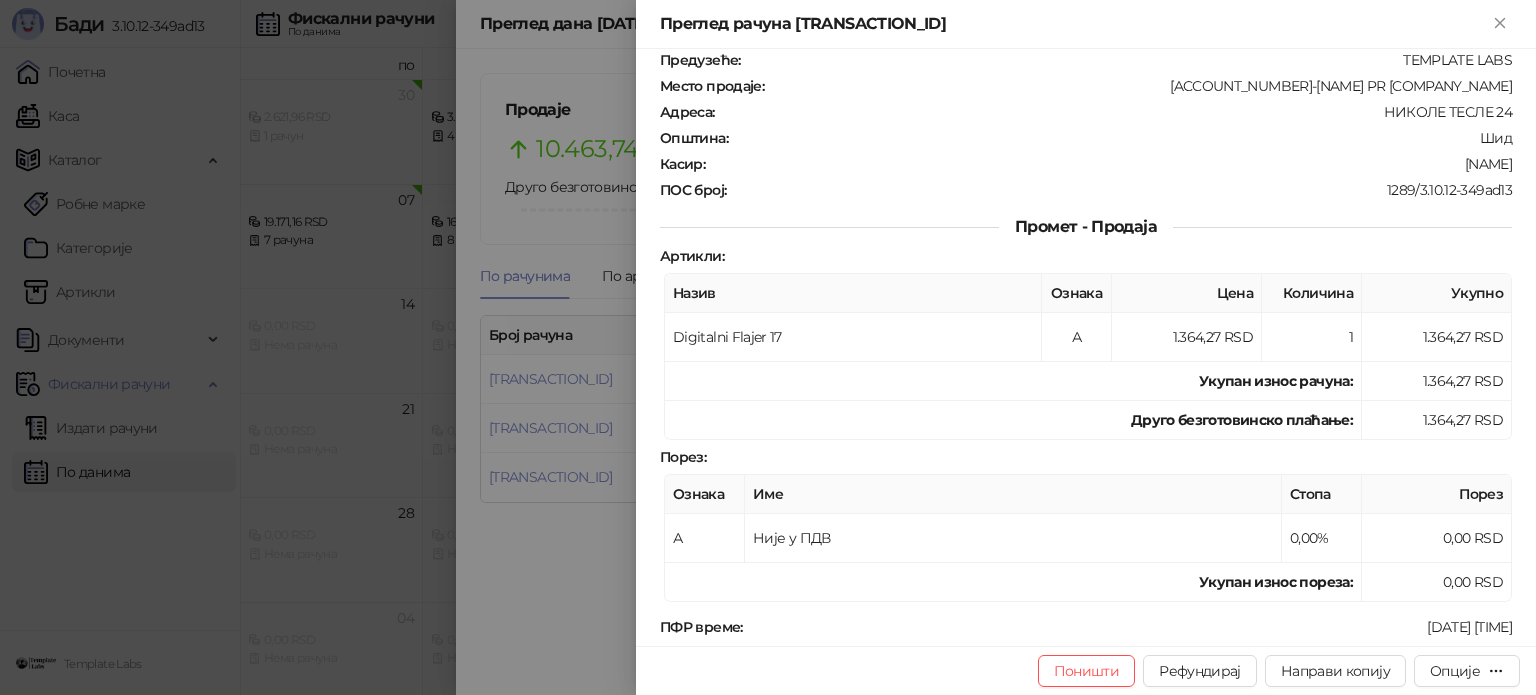 scroll, scrollTop: 300, scrollLeft: 0, axis: vertical 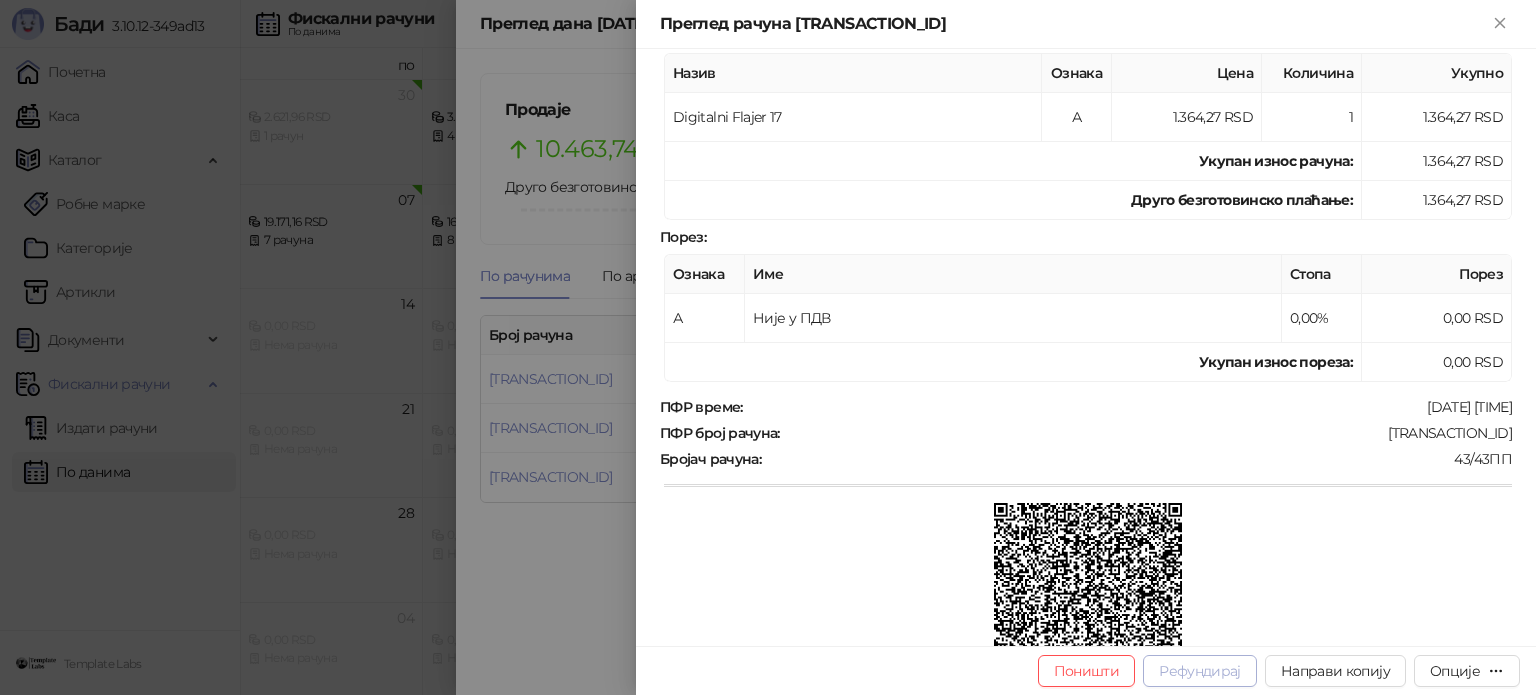 click on "Рефундирај" at bounding box center (1200, 671) 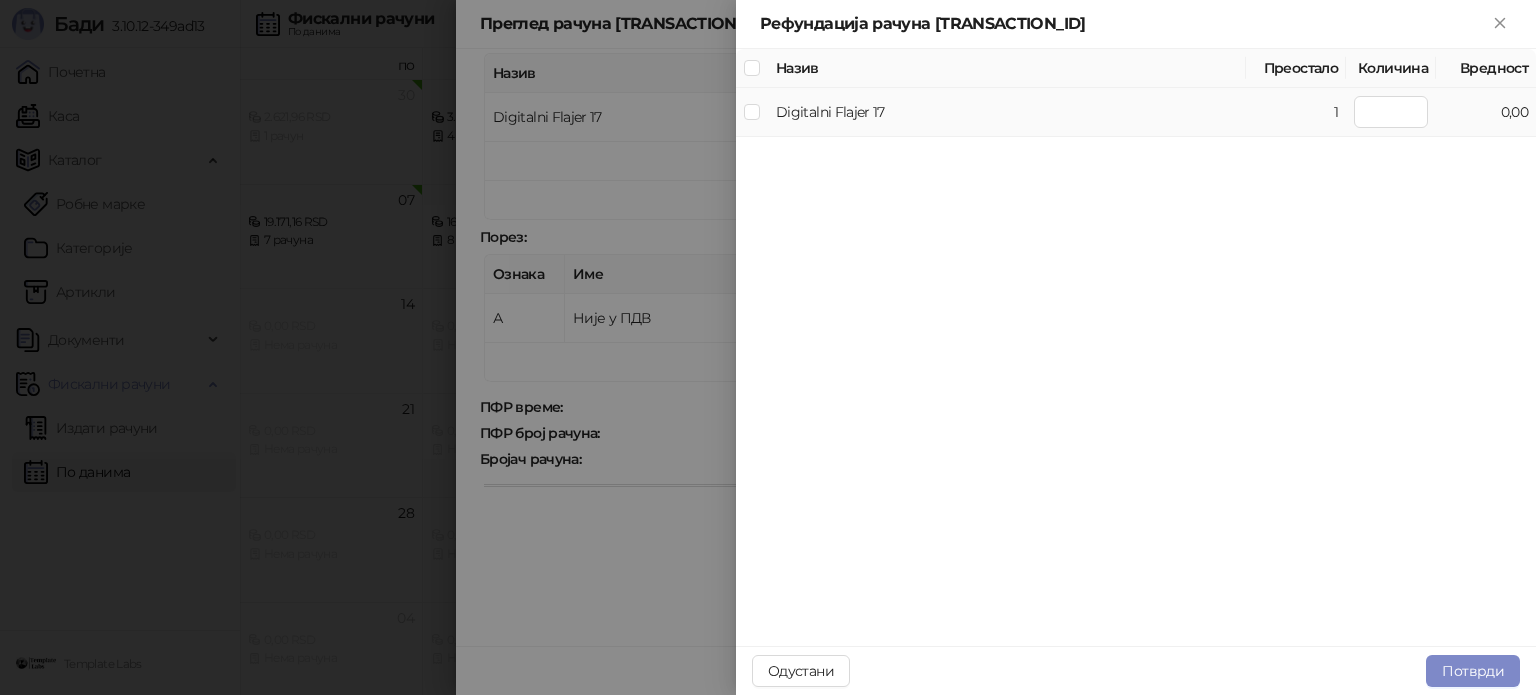 click on "Digitalni Flajer 17" at bounding box center (1007, 112) 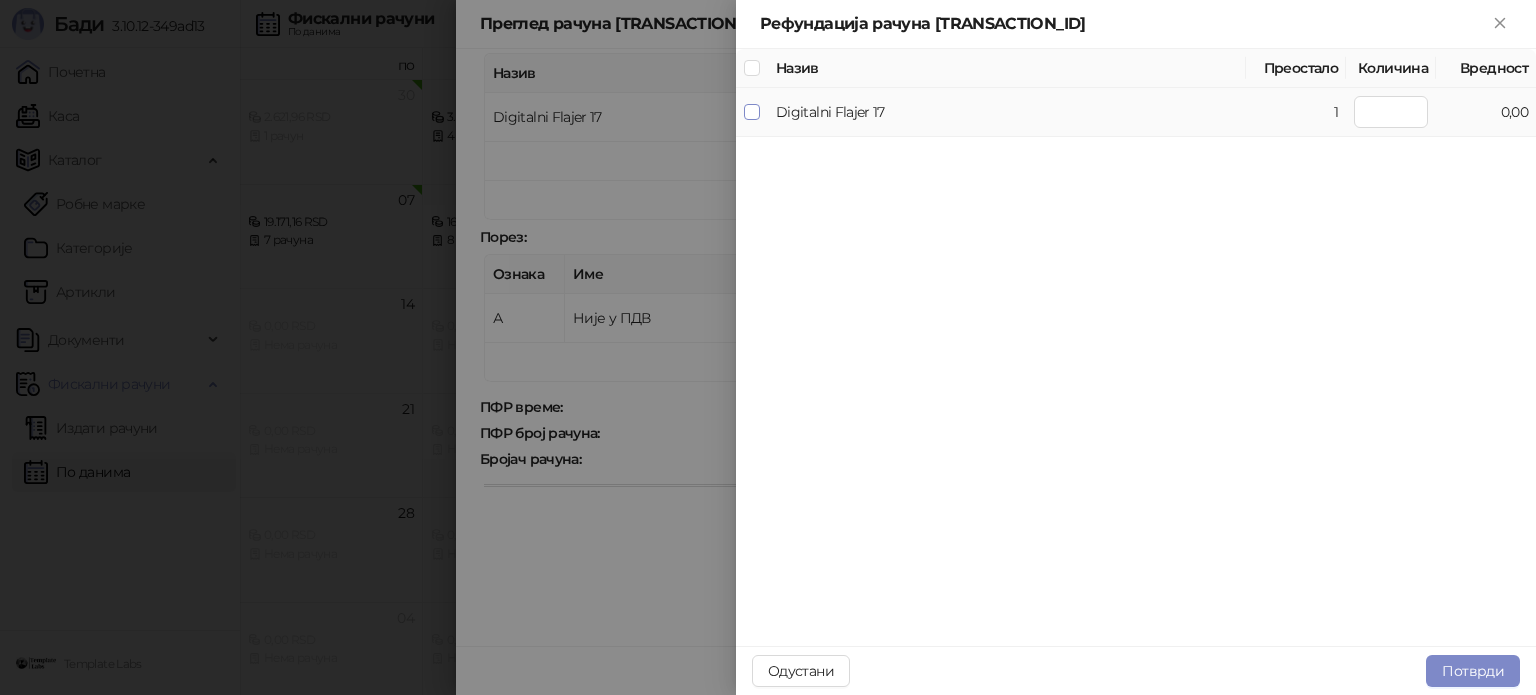 type on "*" 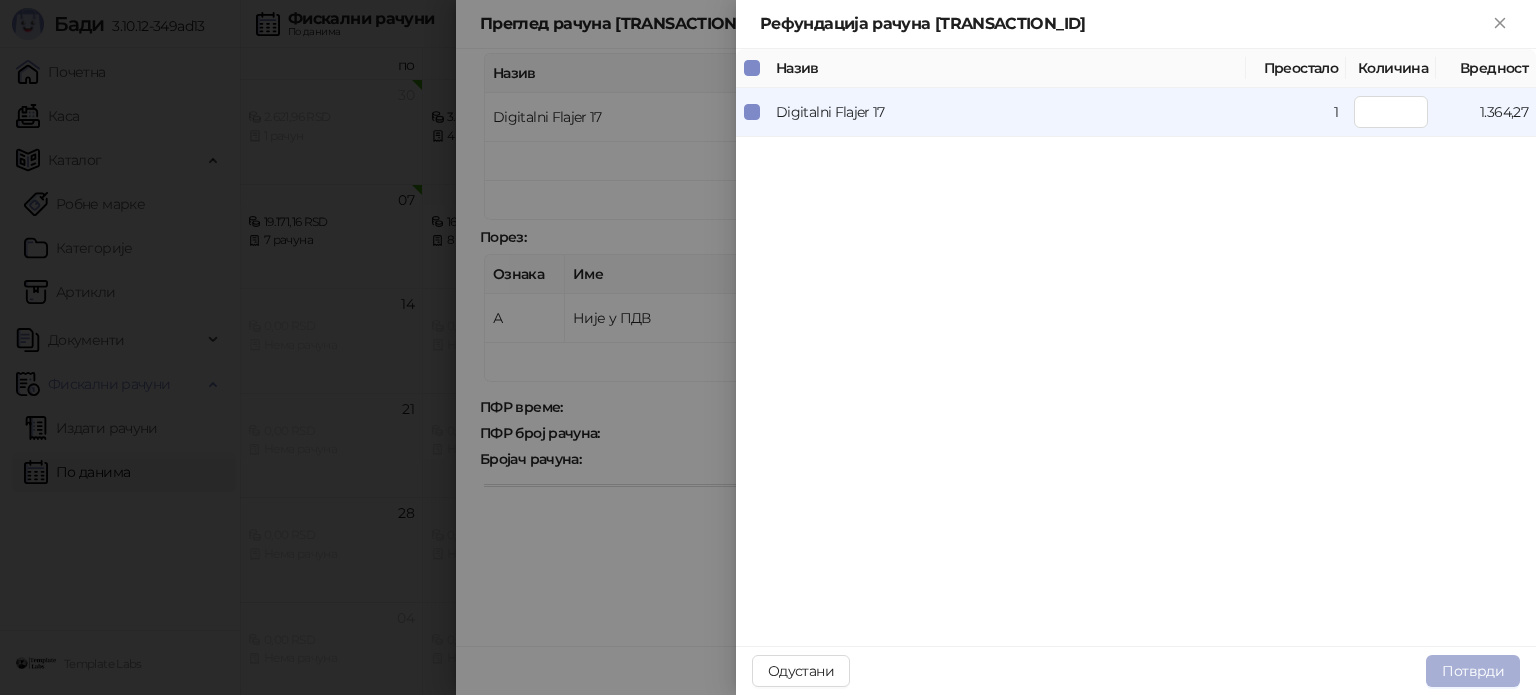 click on "Потврди" at bounding box center [1473, 671] 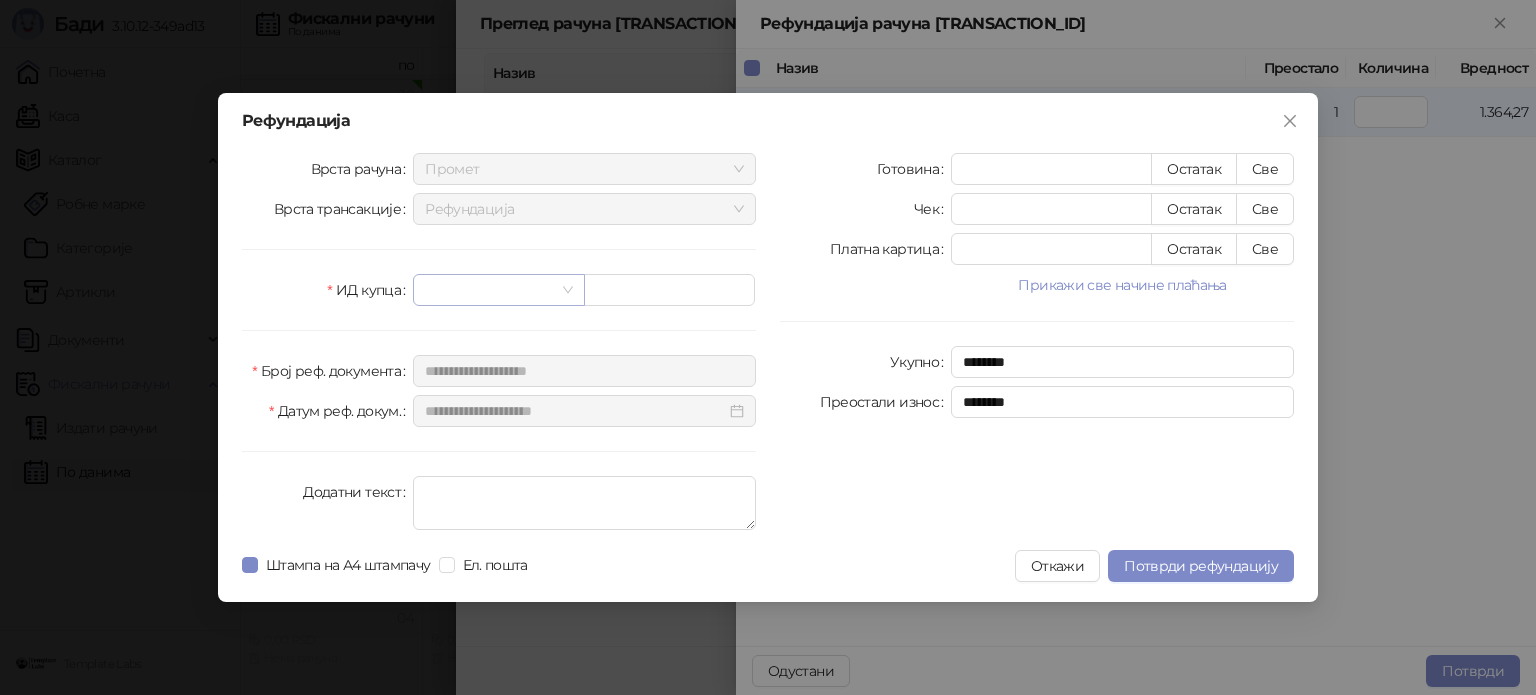 click at bounding box center [489, 290] 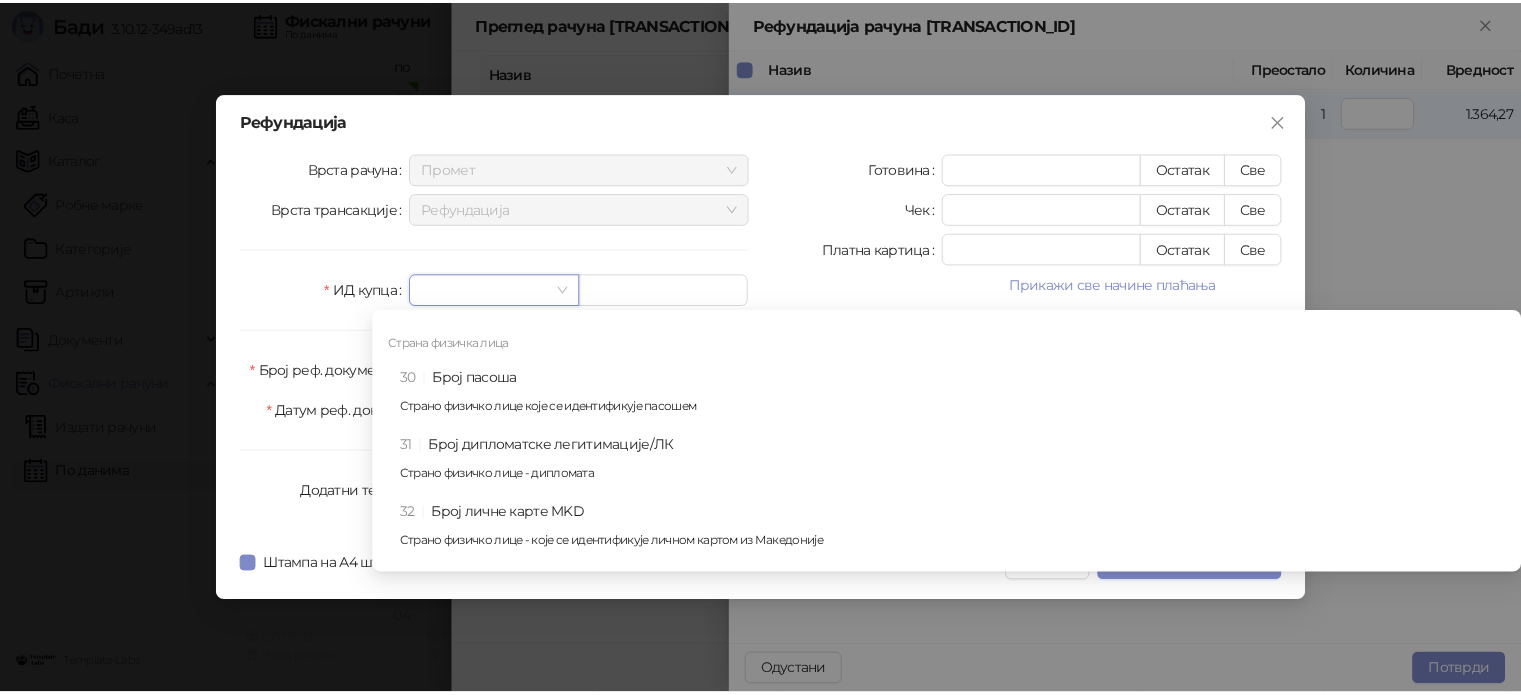 scroll, scrollTop: 900, scrollLeft: 0, axis: vertical 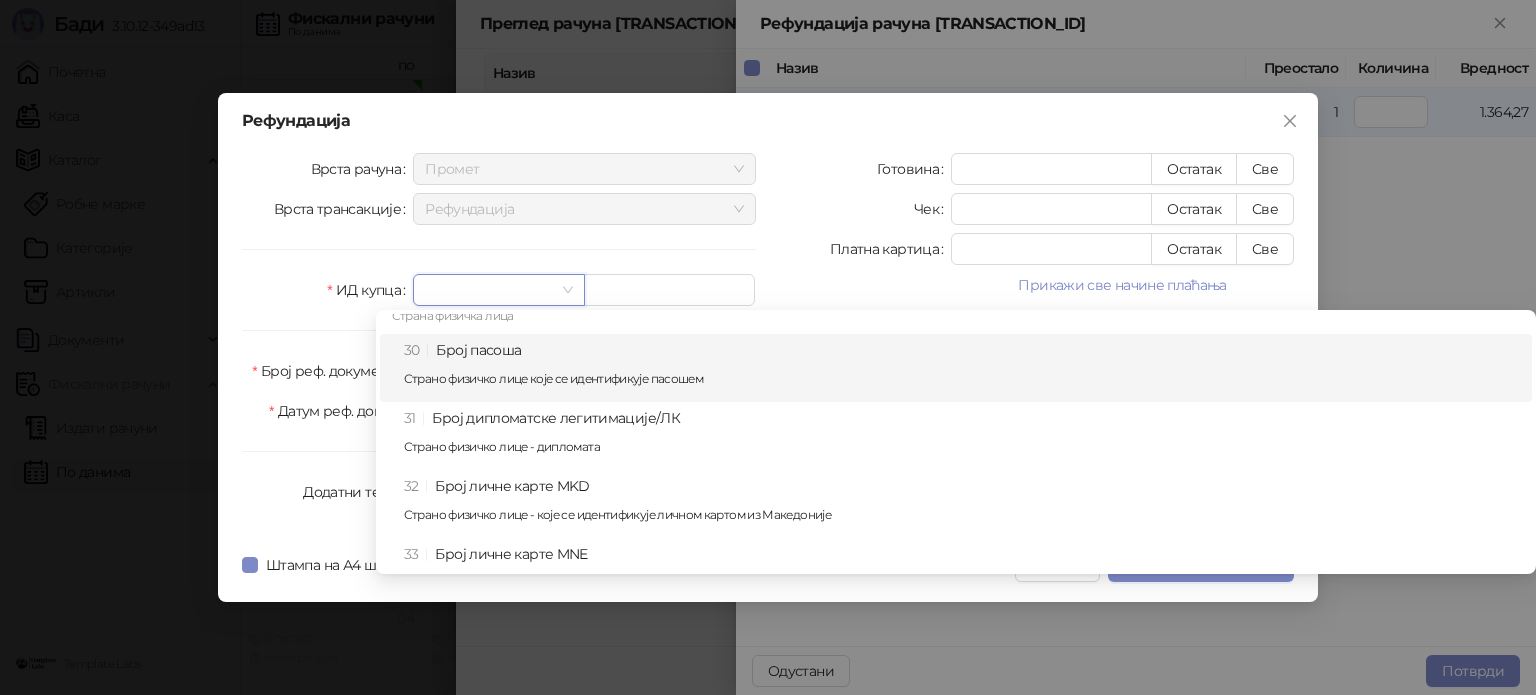 click on "30 Број пасоша Страно физичко лице које се идентификује пасошем" at bounding box center (962, 368) 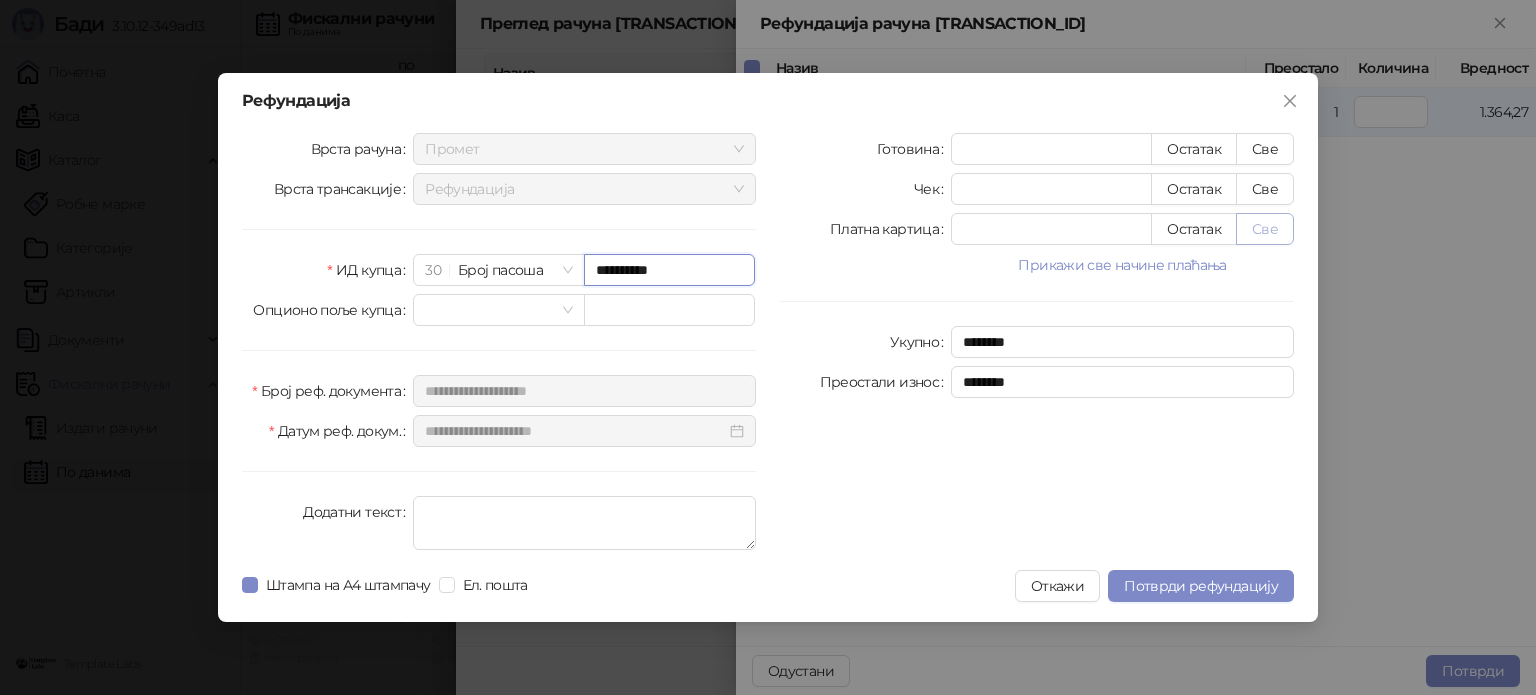 type on "**********" 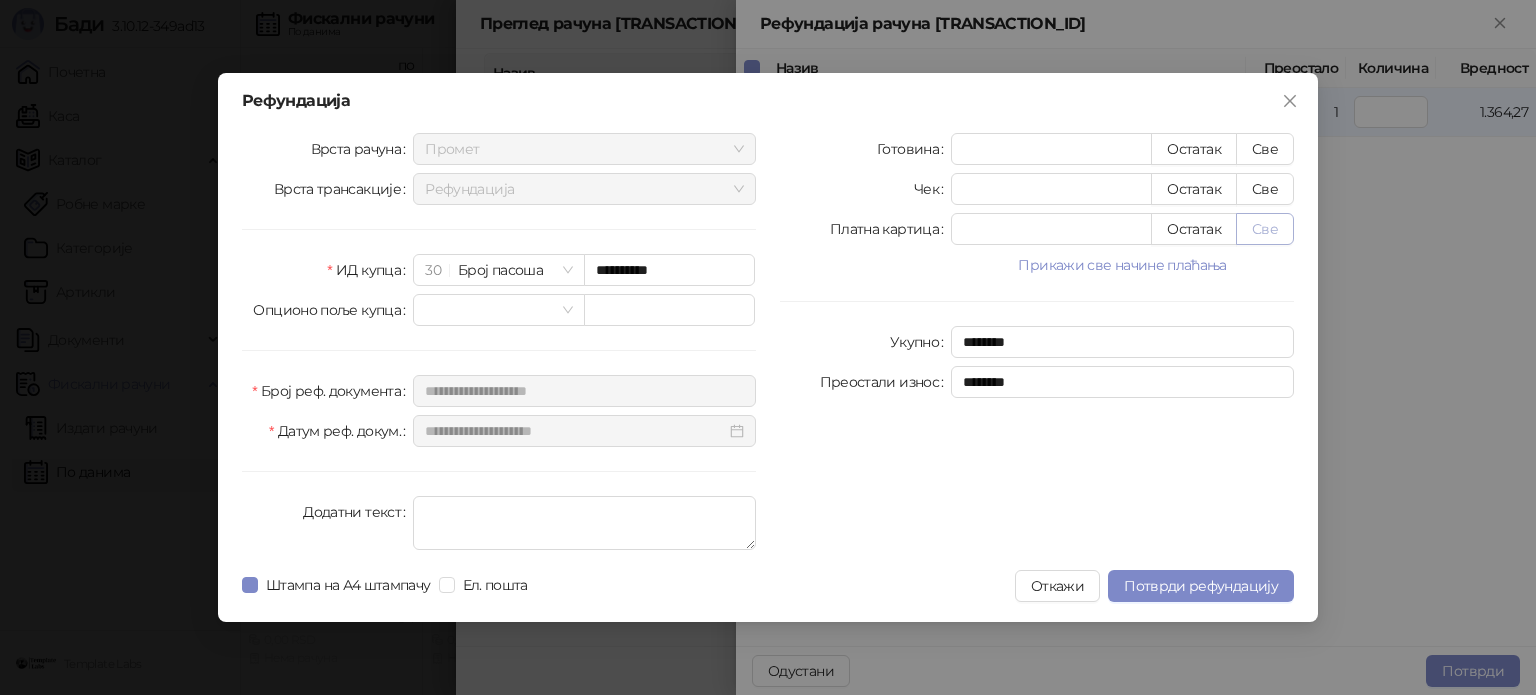 click on "Све" at bounding box center (1265, 229) 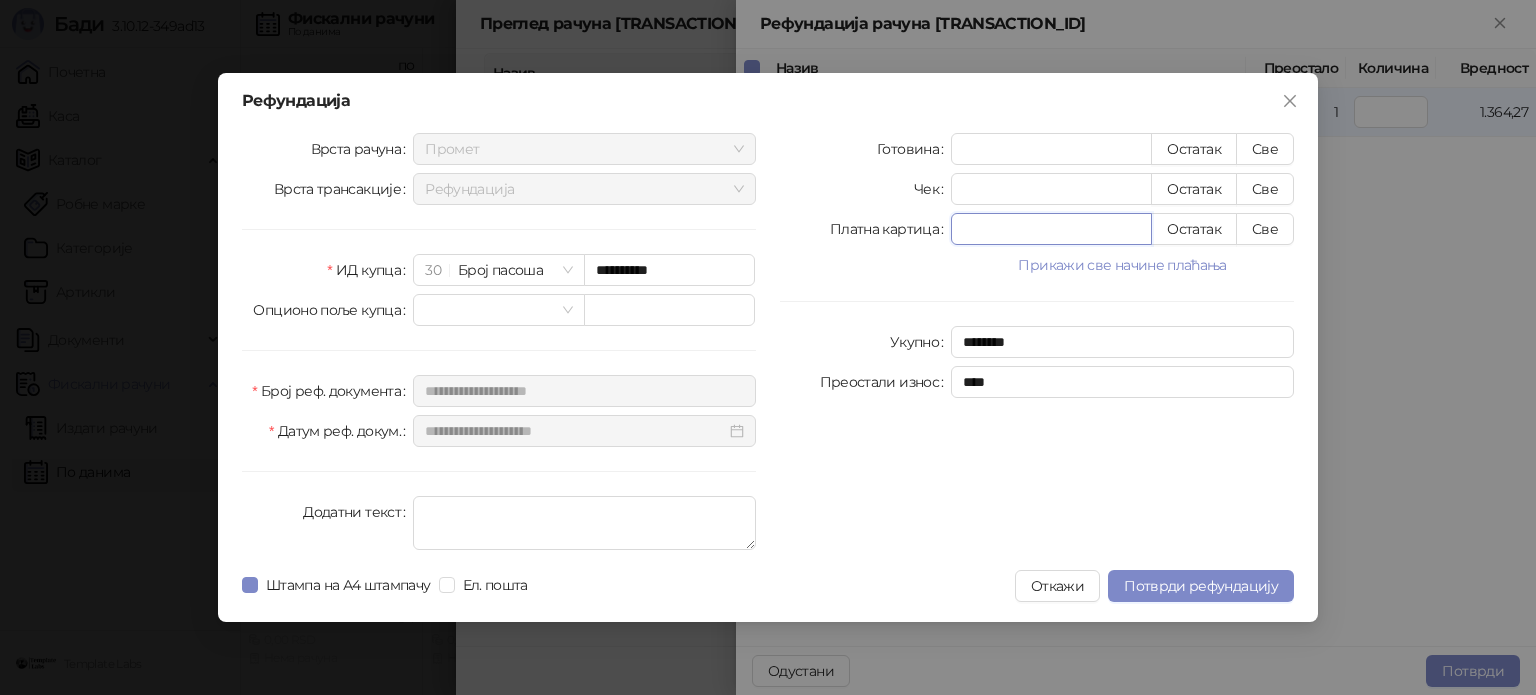 click on "*******" at bounding box center [1051, 229] 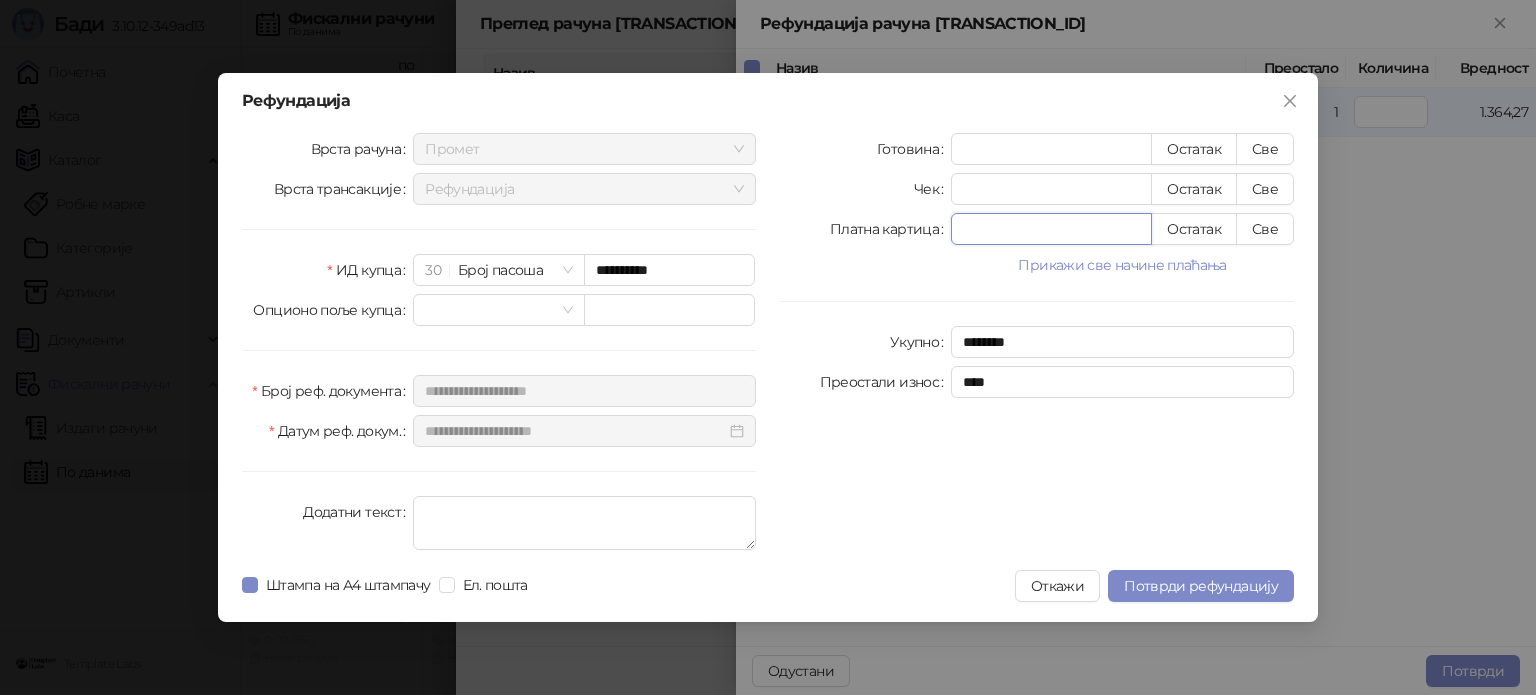 type 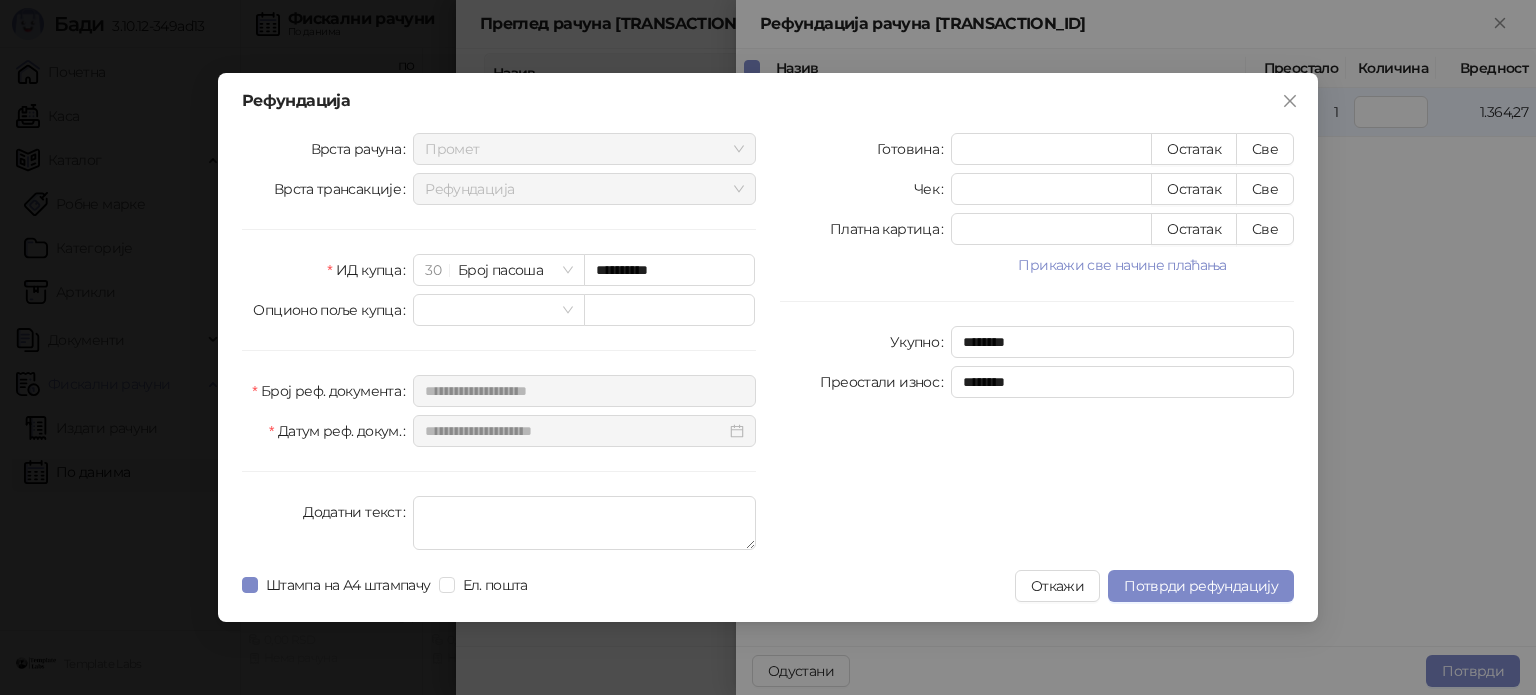 click on "Прикажи све начине плаћања" at bounding box center [1122, 265] 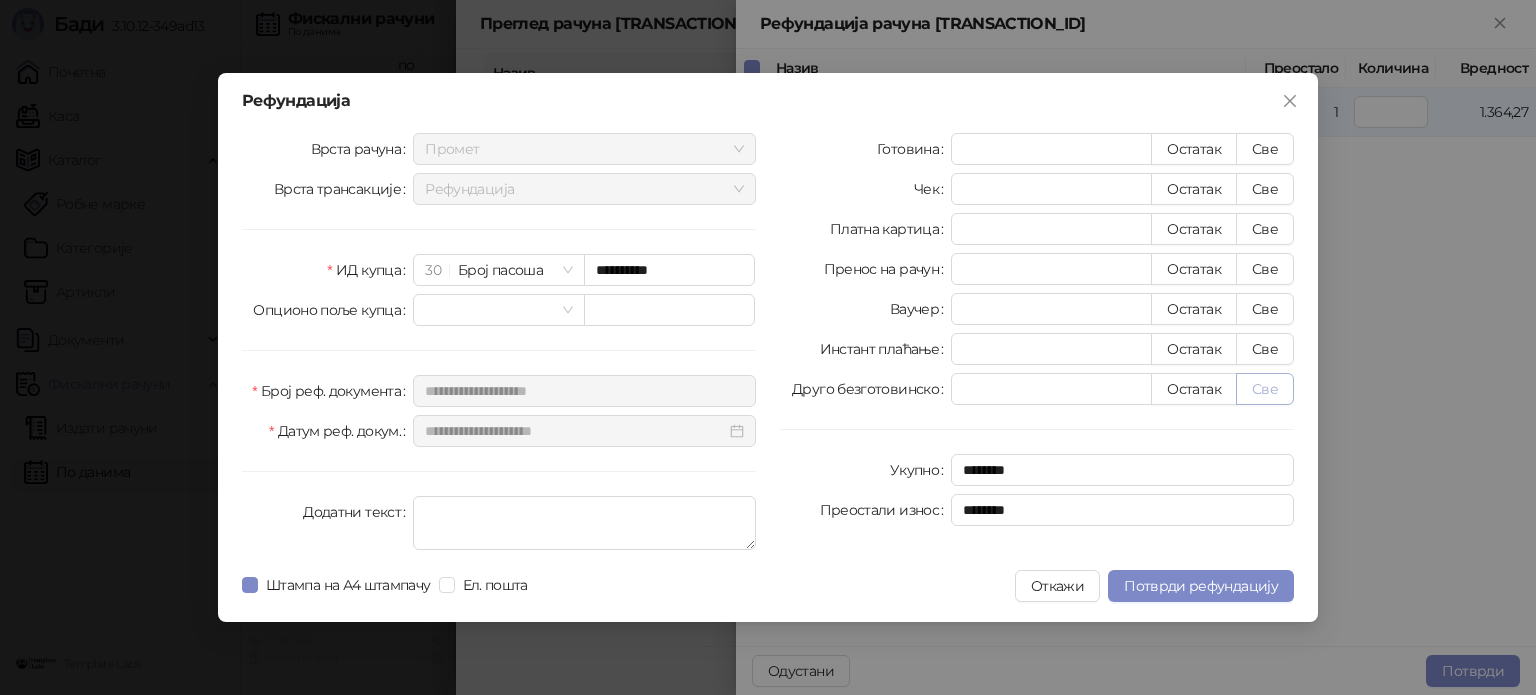 click on "Све" at bounding box center (1265, 389) 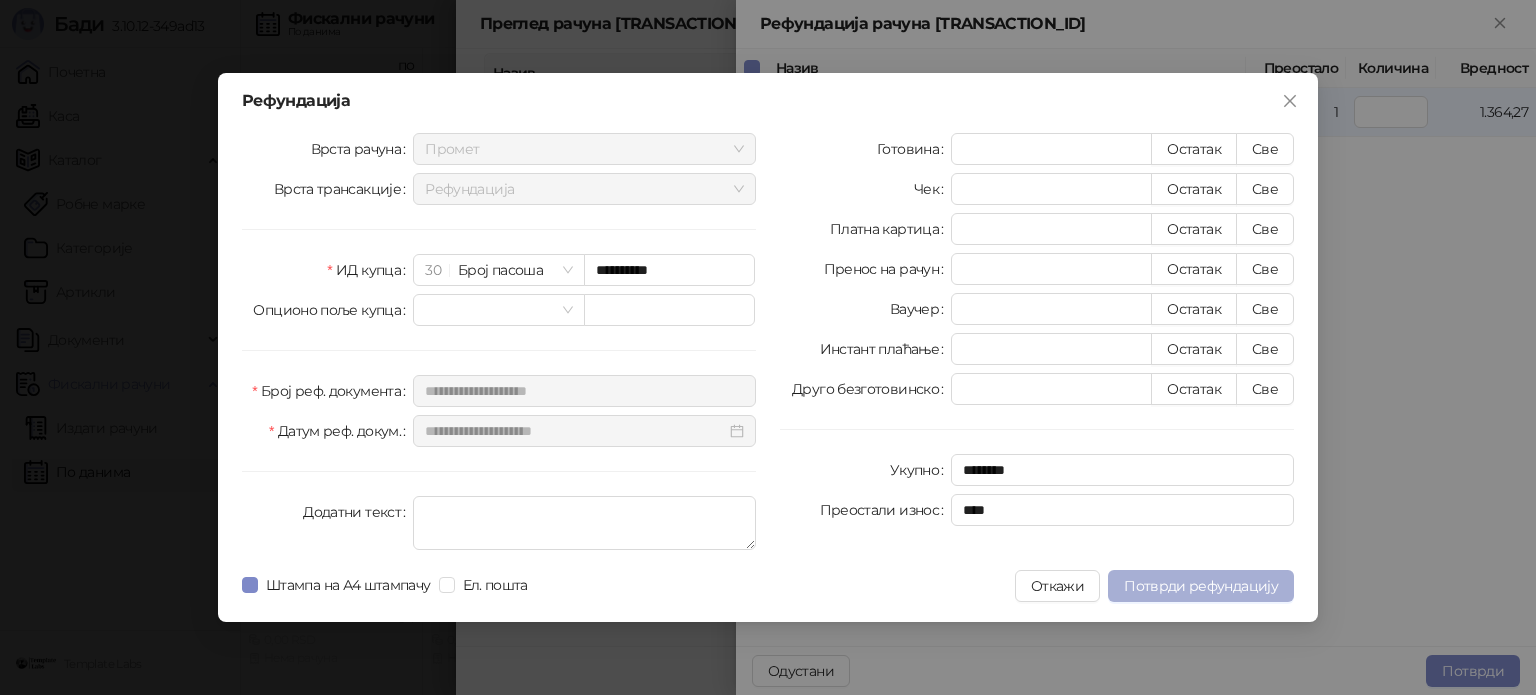 click on "Потврди рефундацију" at bounding box center [1201, 586] 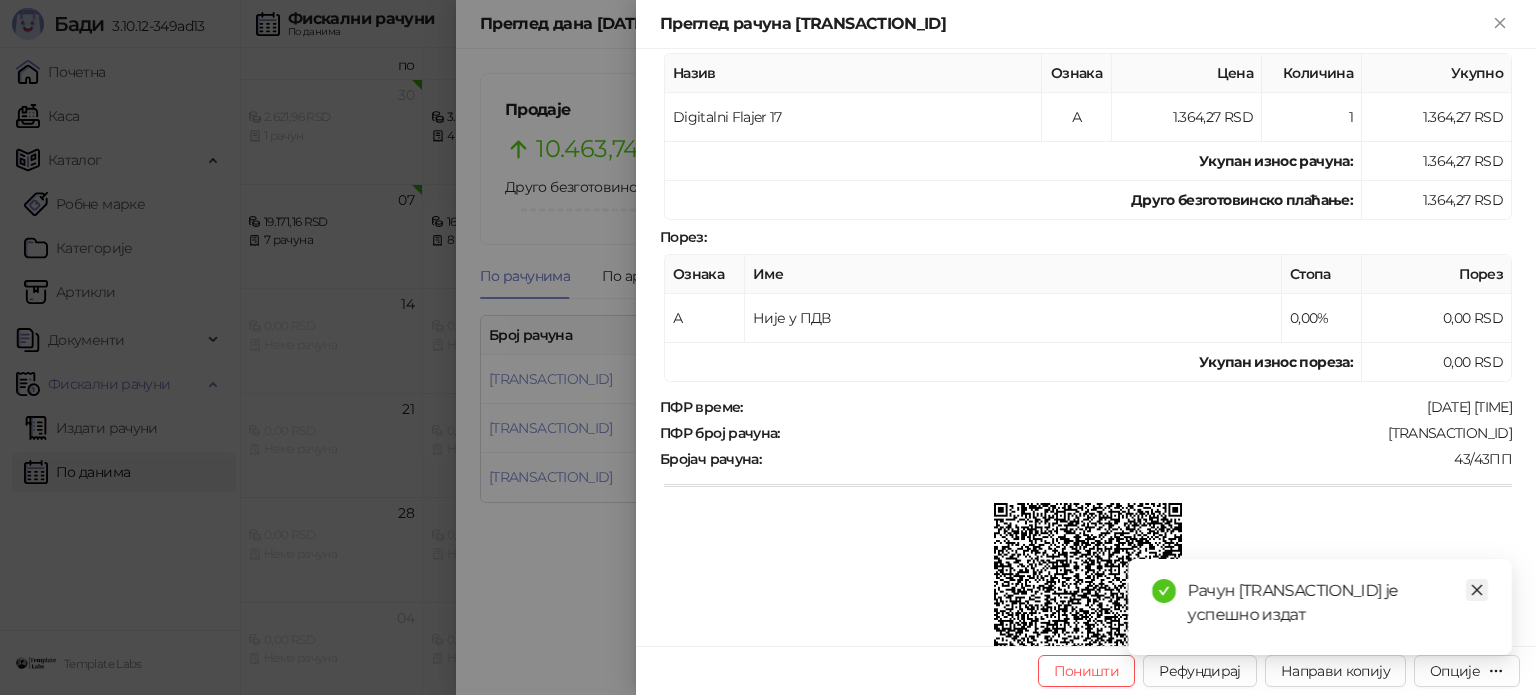 click 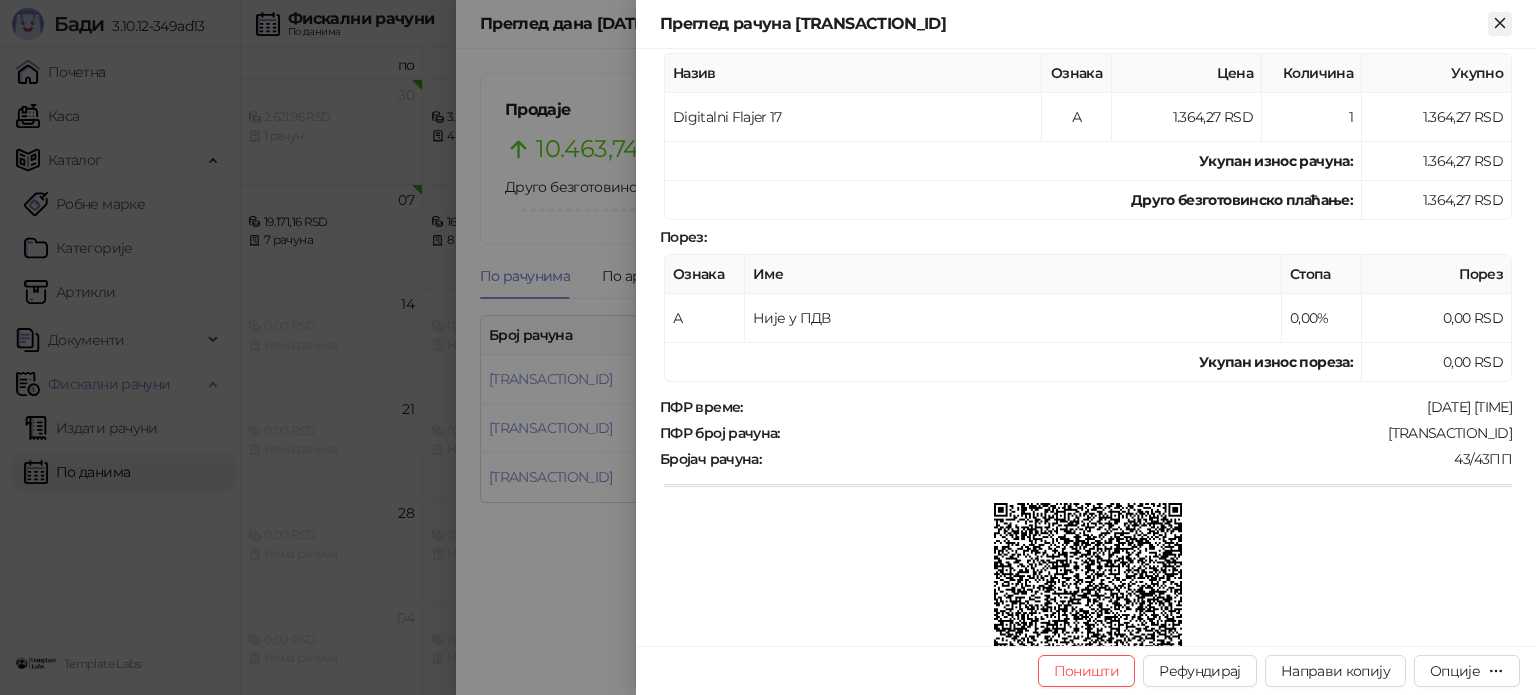 click 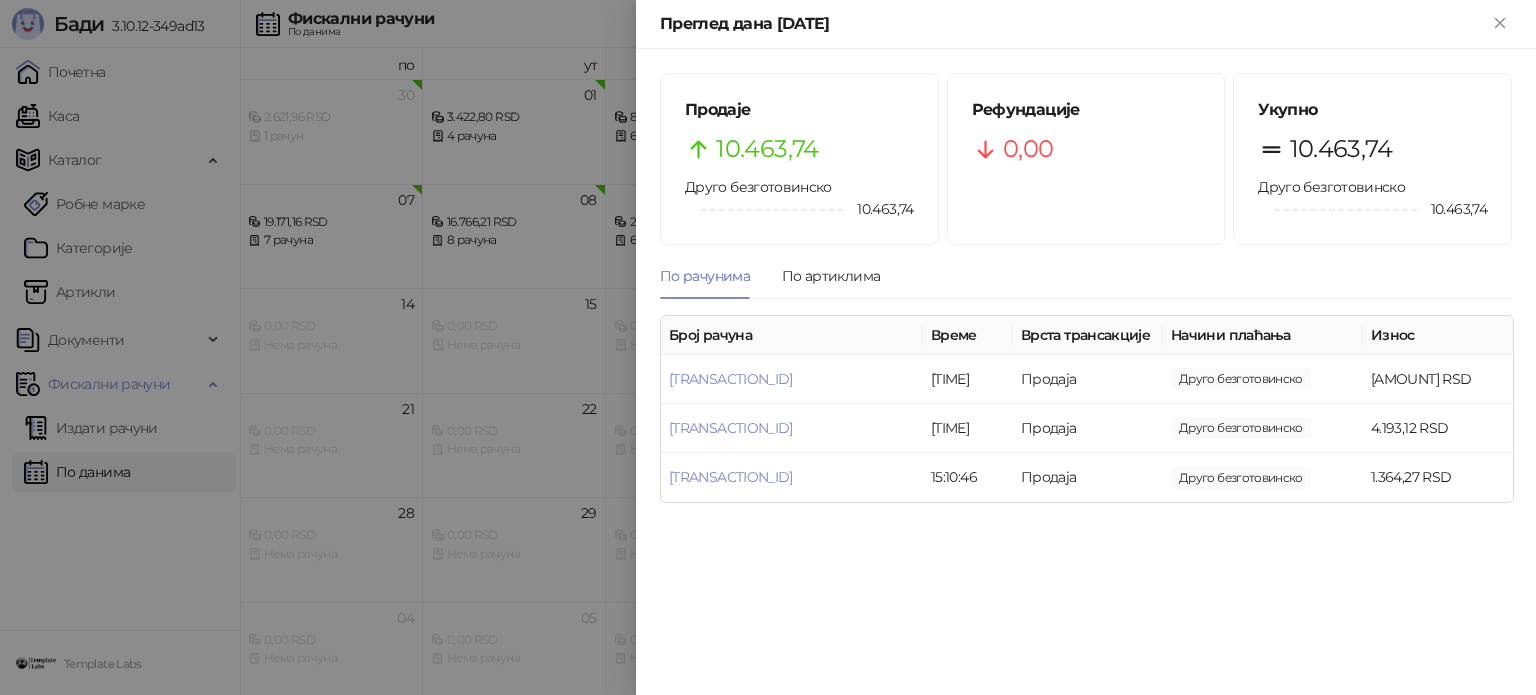 click at bounding box center (768, 347) 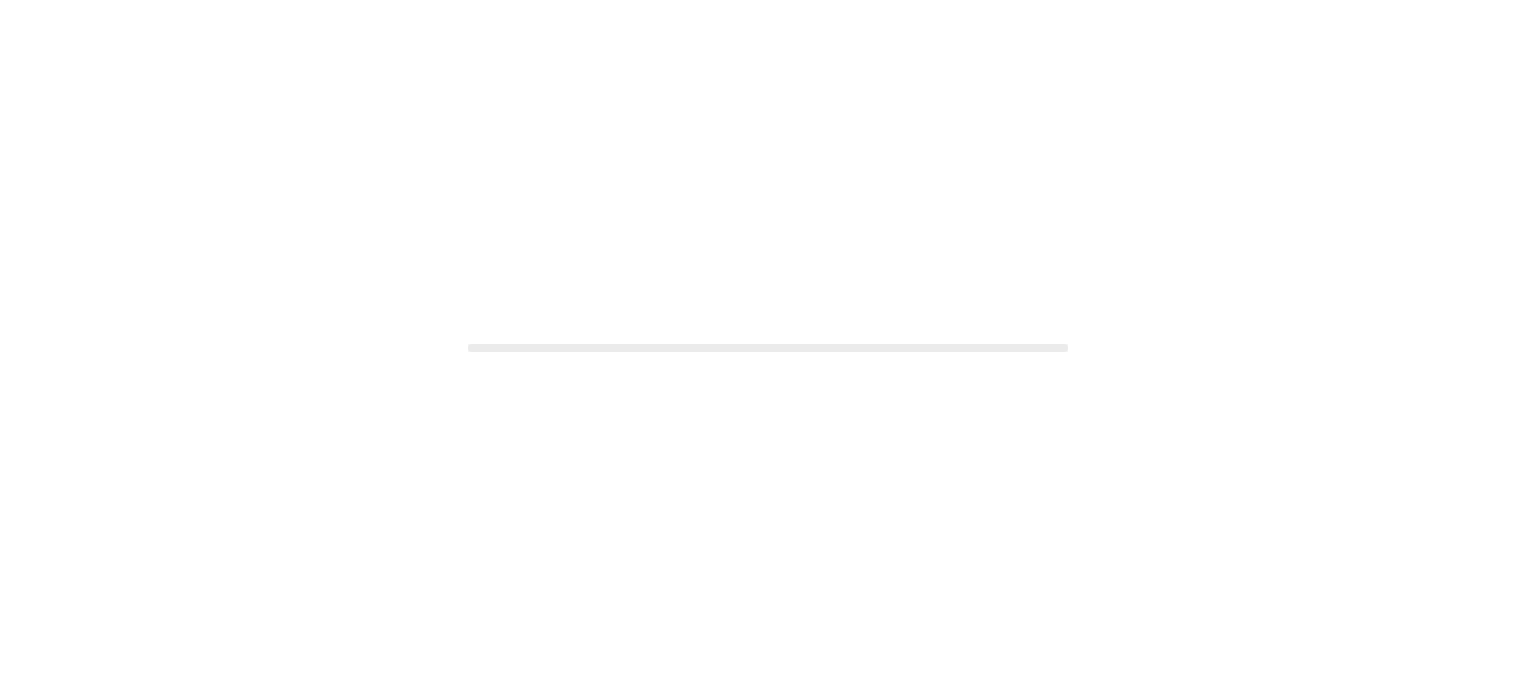 scroll, scrollTop: 0, scrollLeft: 0, axis: both 